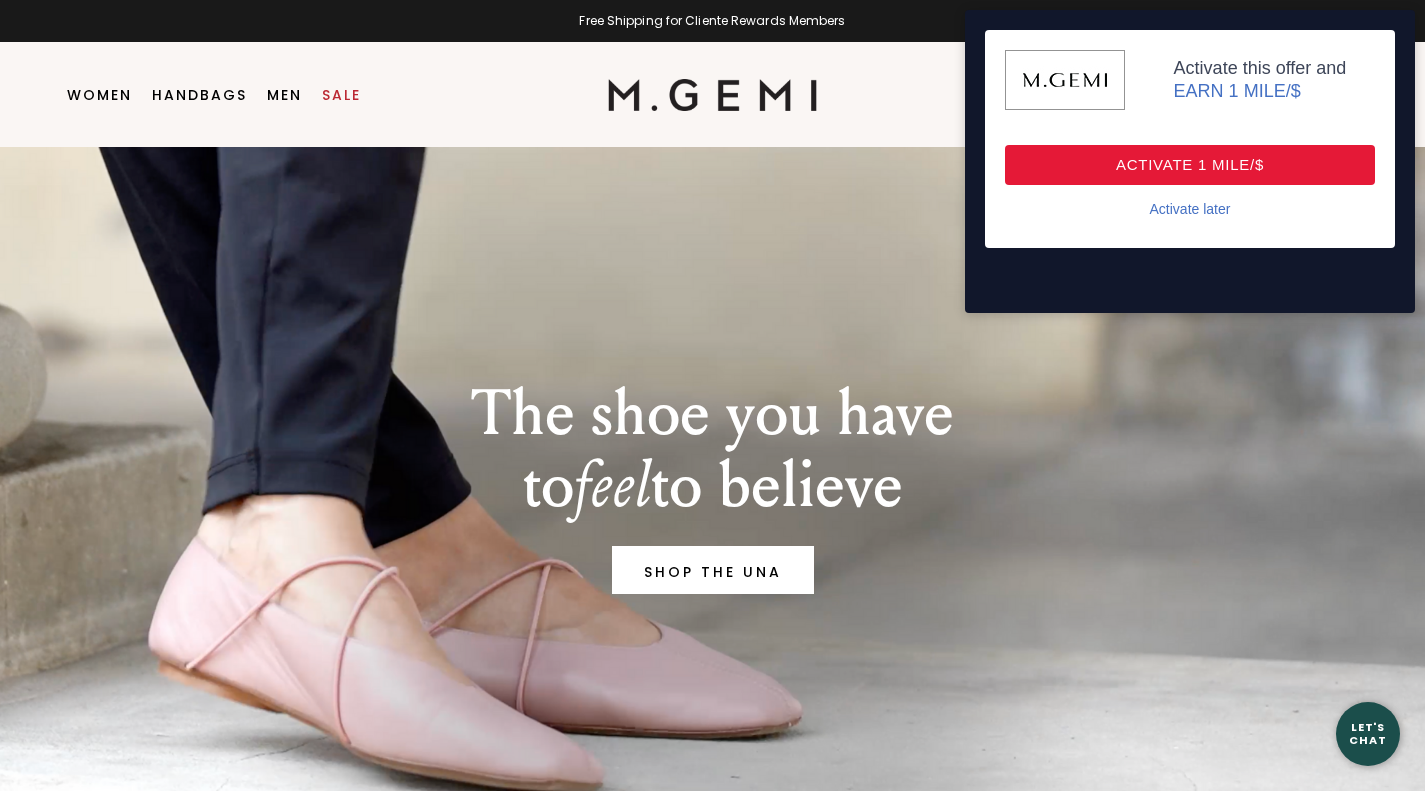 scroll, scrollTop: 0, scrollLeft: 0, axis: both 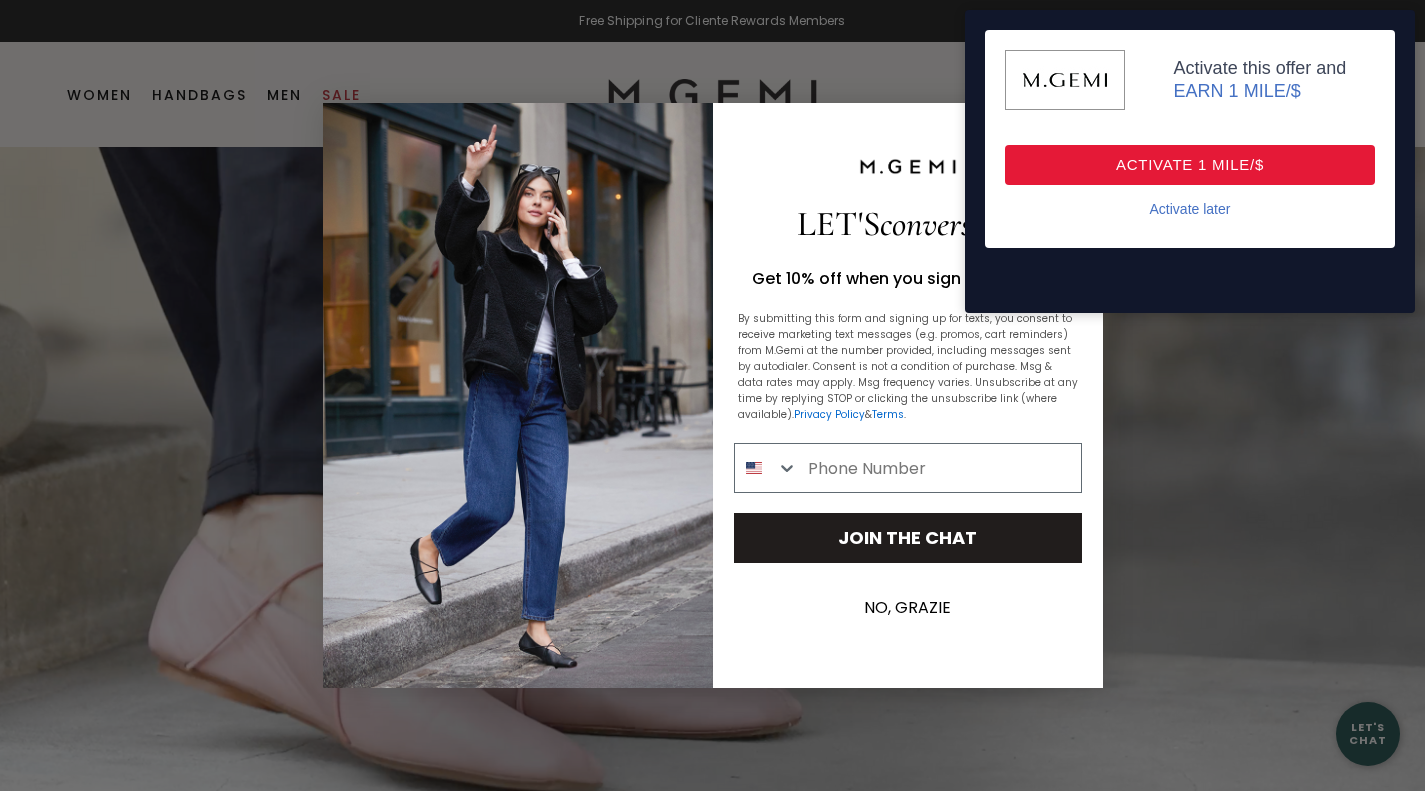 click on "Activate  1 mile/$" at bounding box center [1190, 165] 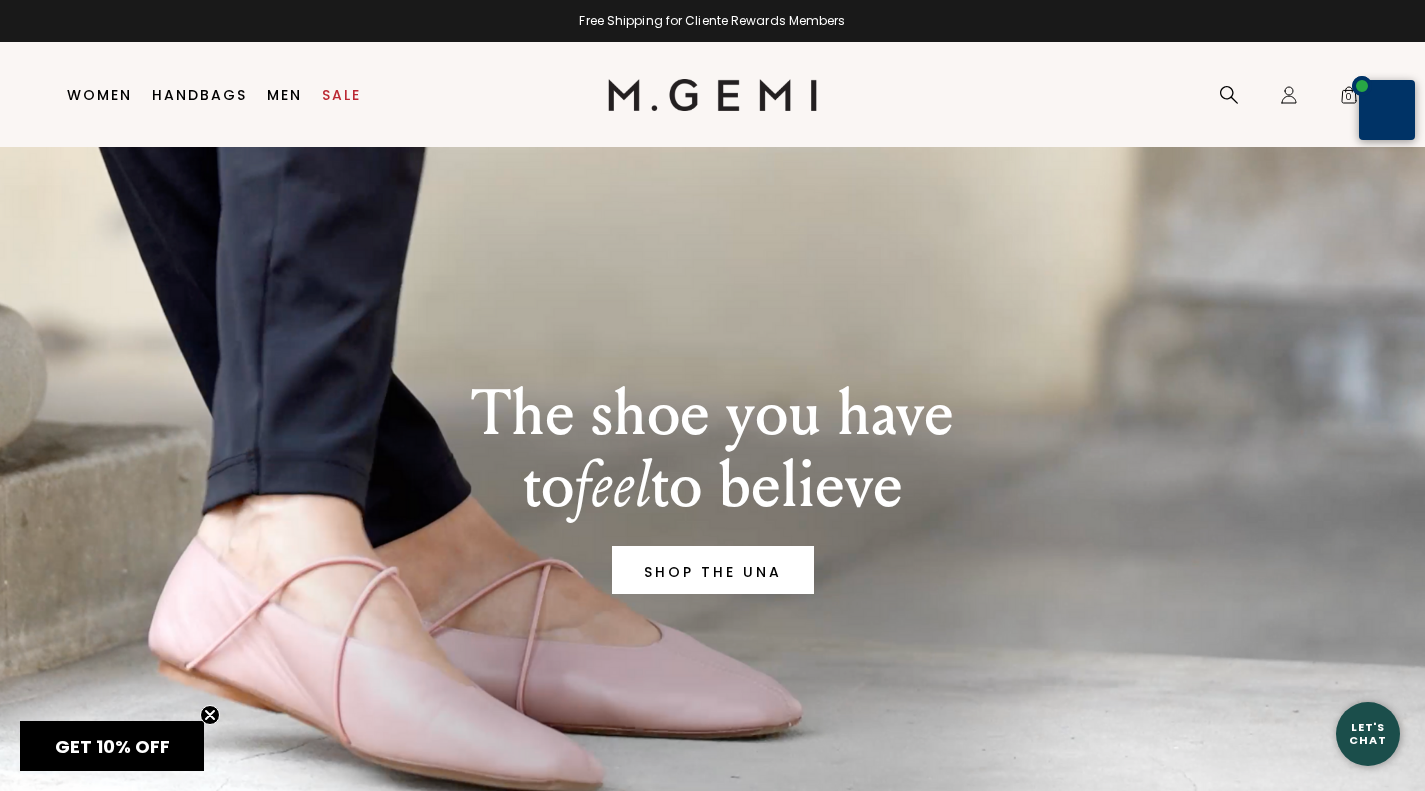 click on "Women" at bounding box center [99, 95] 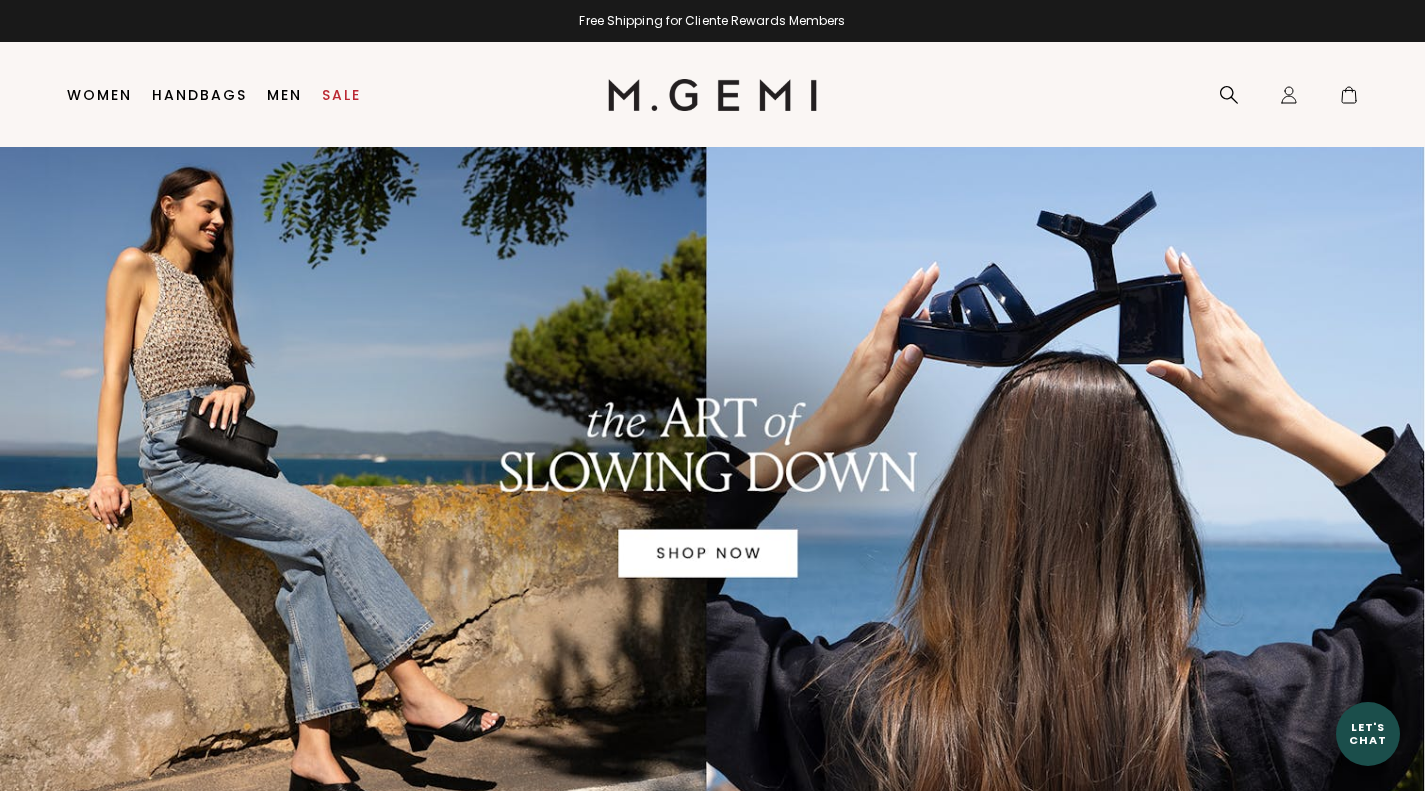 scroll, scrollTop: 0, scrollLeft: 0, axis: both 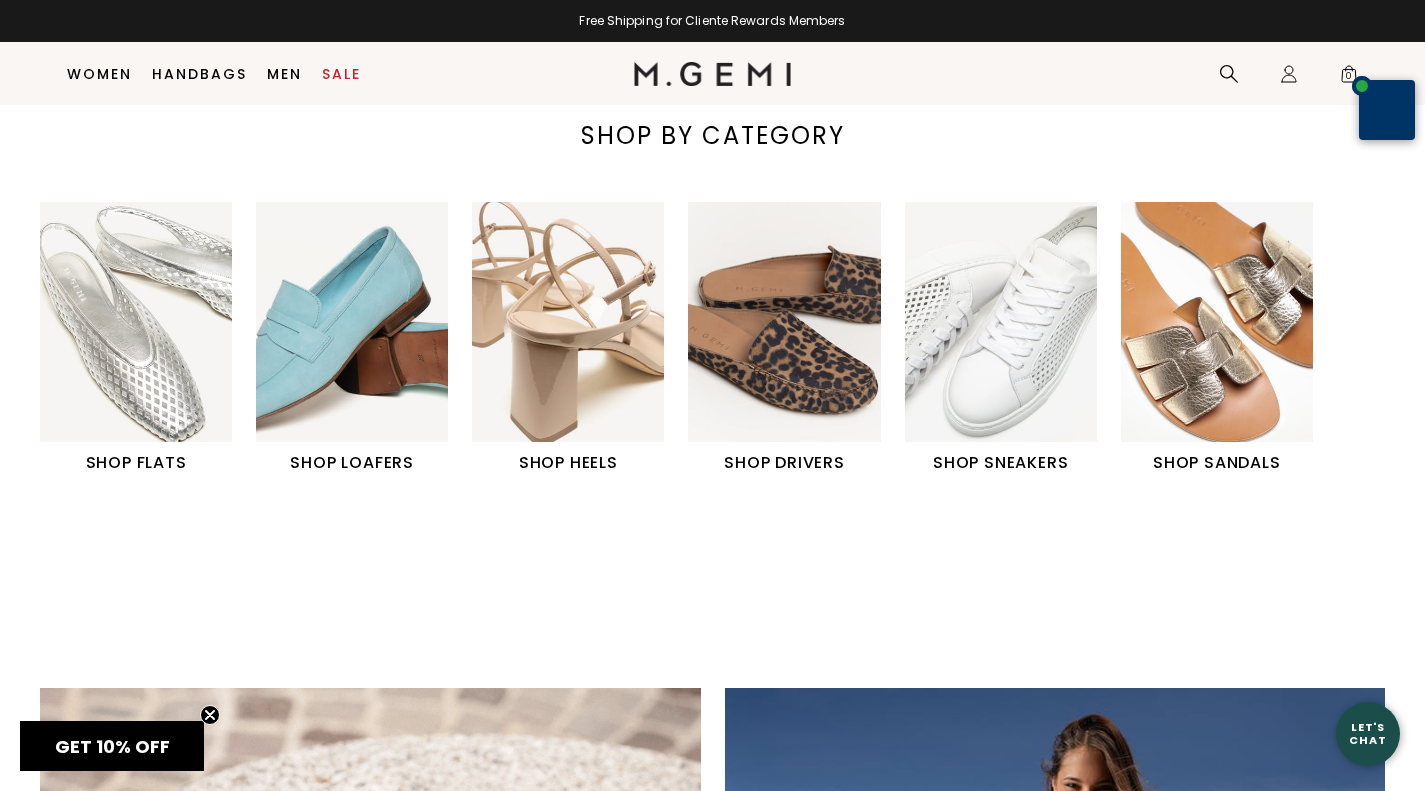 click at bounding box center [1217, 322] 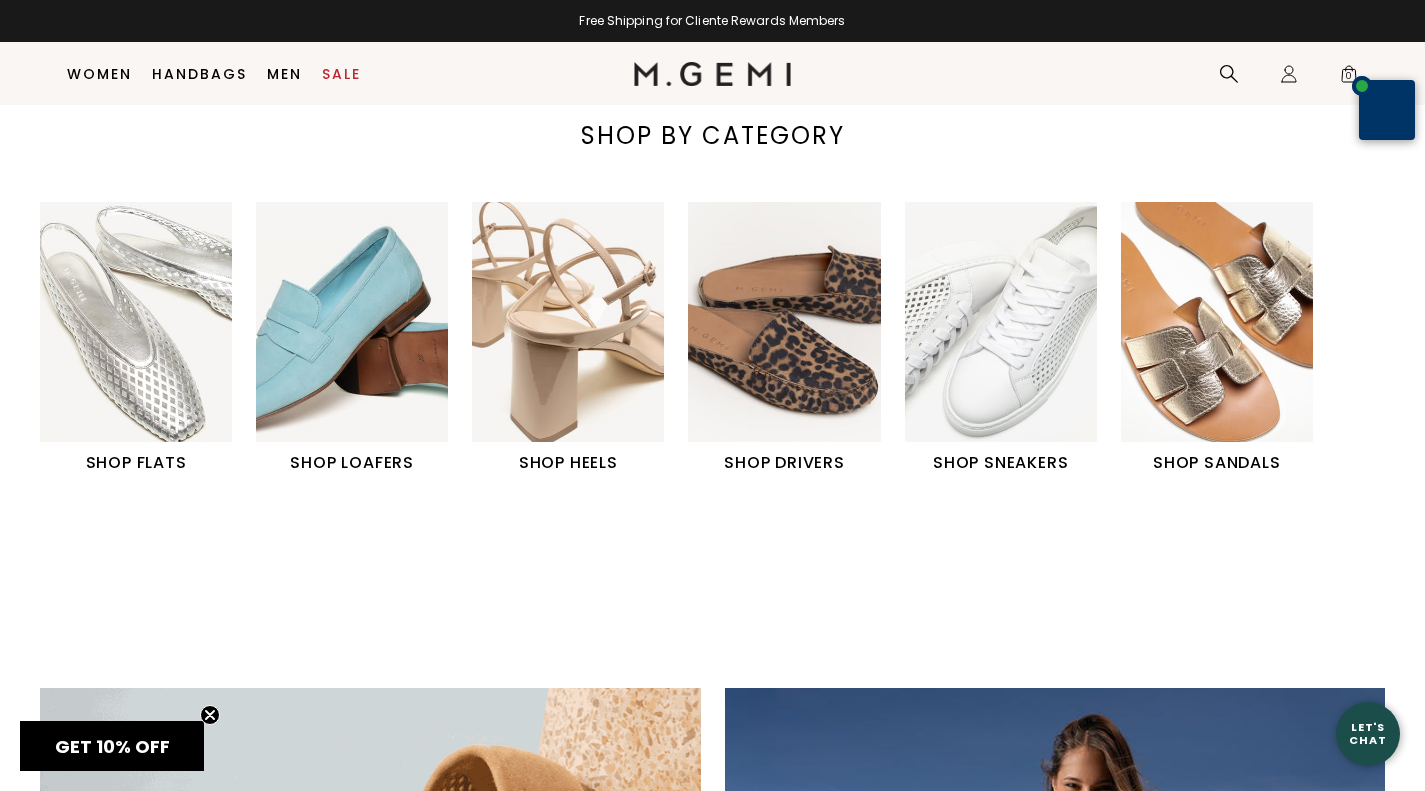 click at bounding box center (1217, 322) 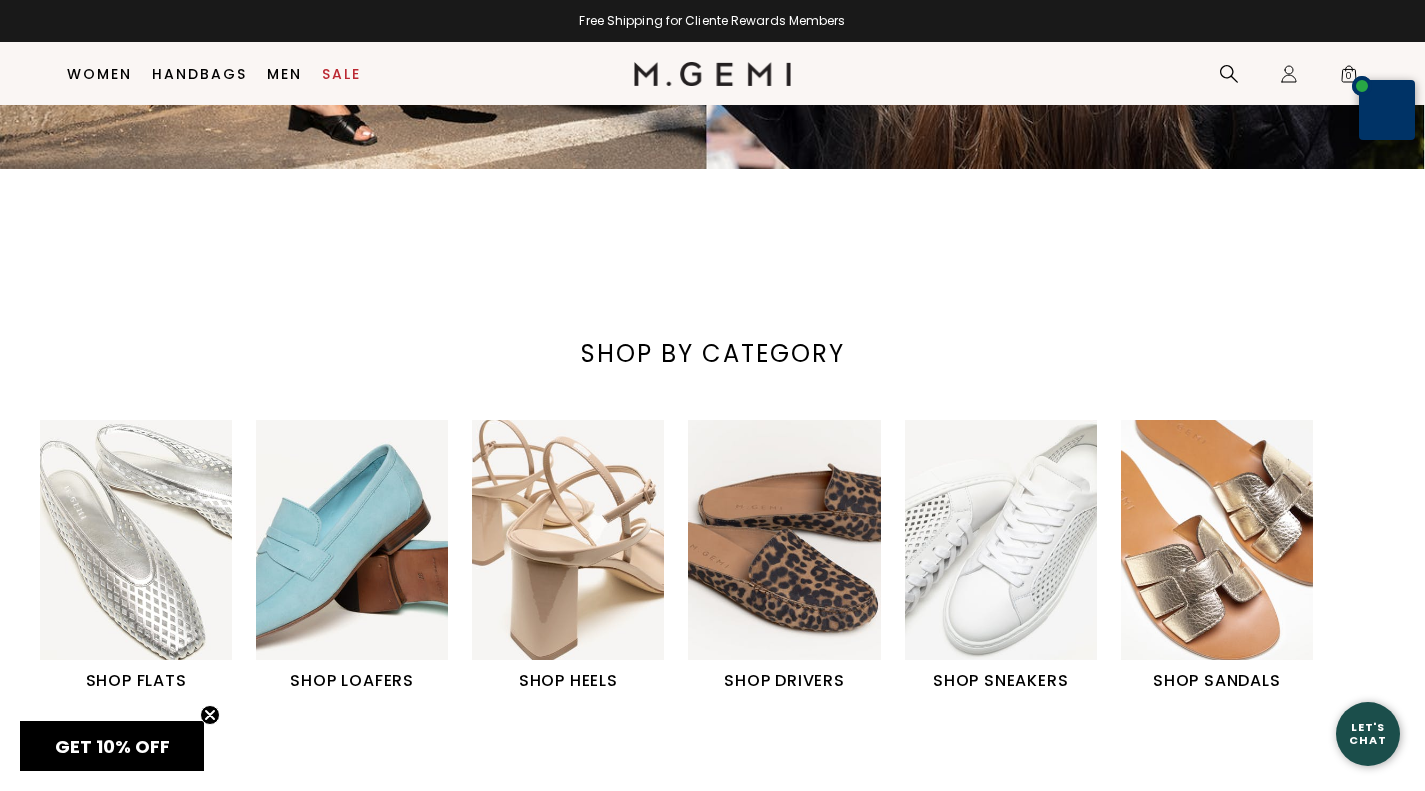 scroll, scrollTop: 625, scrollLeft: 0, axis: vertical 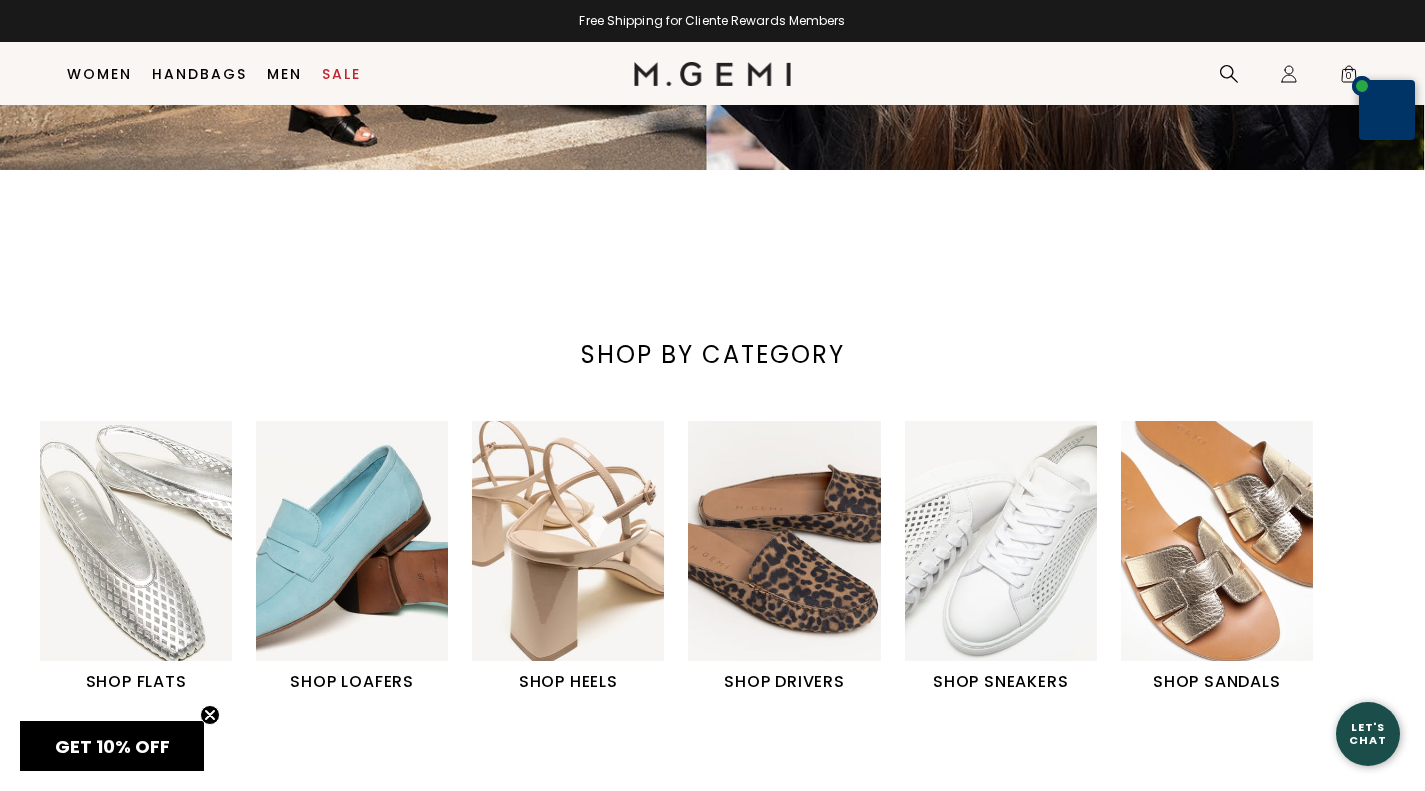 click at bounding box center [1217, 541] 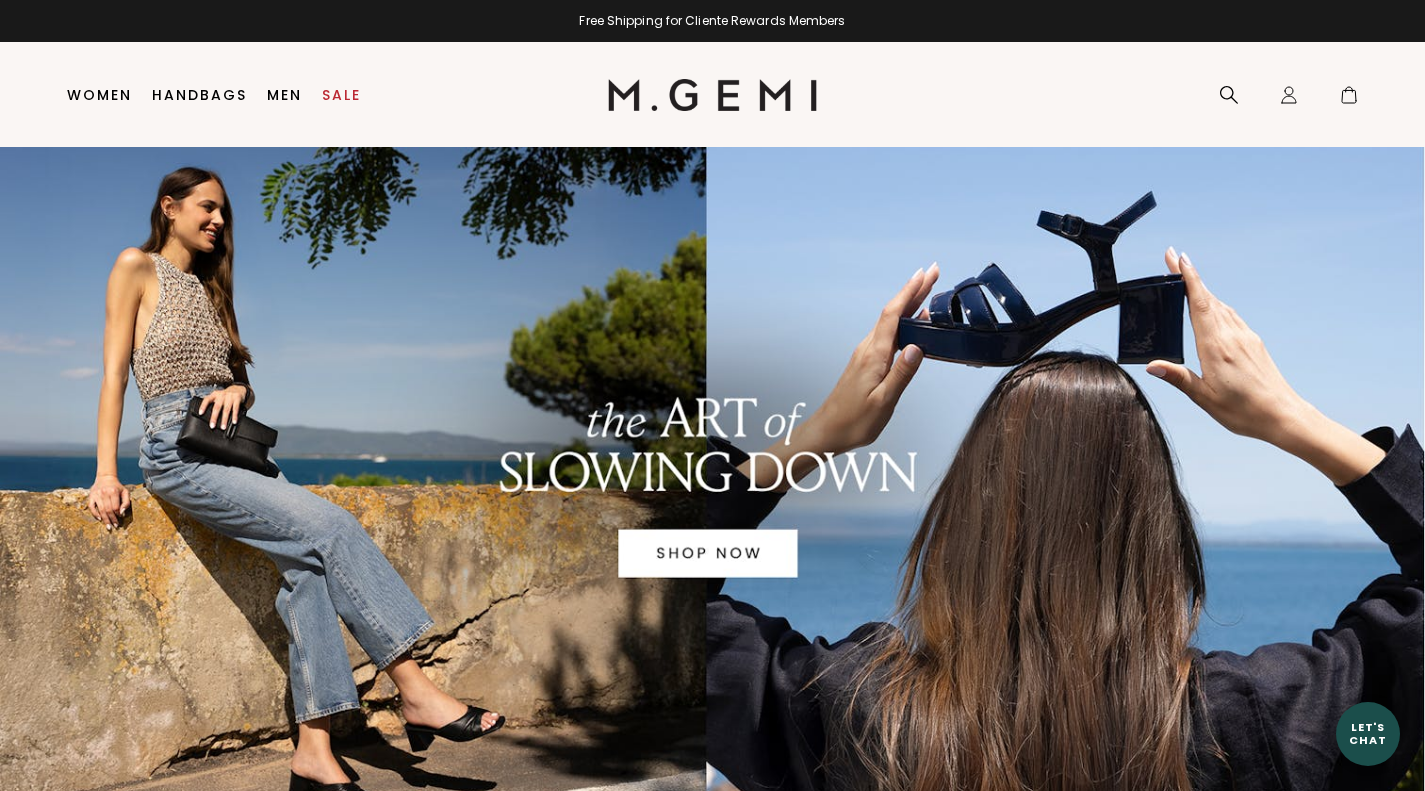 scroll, scrollTop: 0, scrollLeft: 0, axis: both 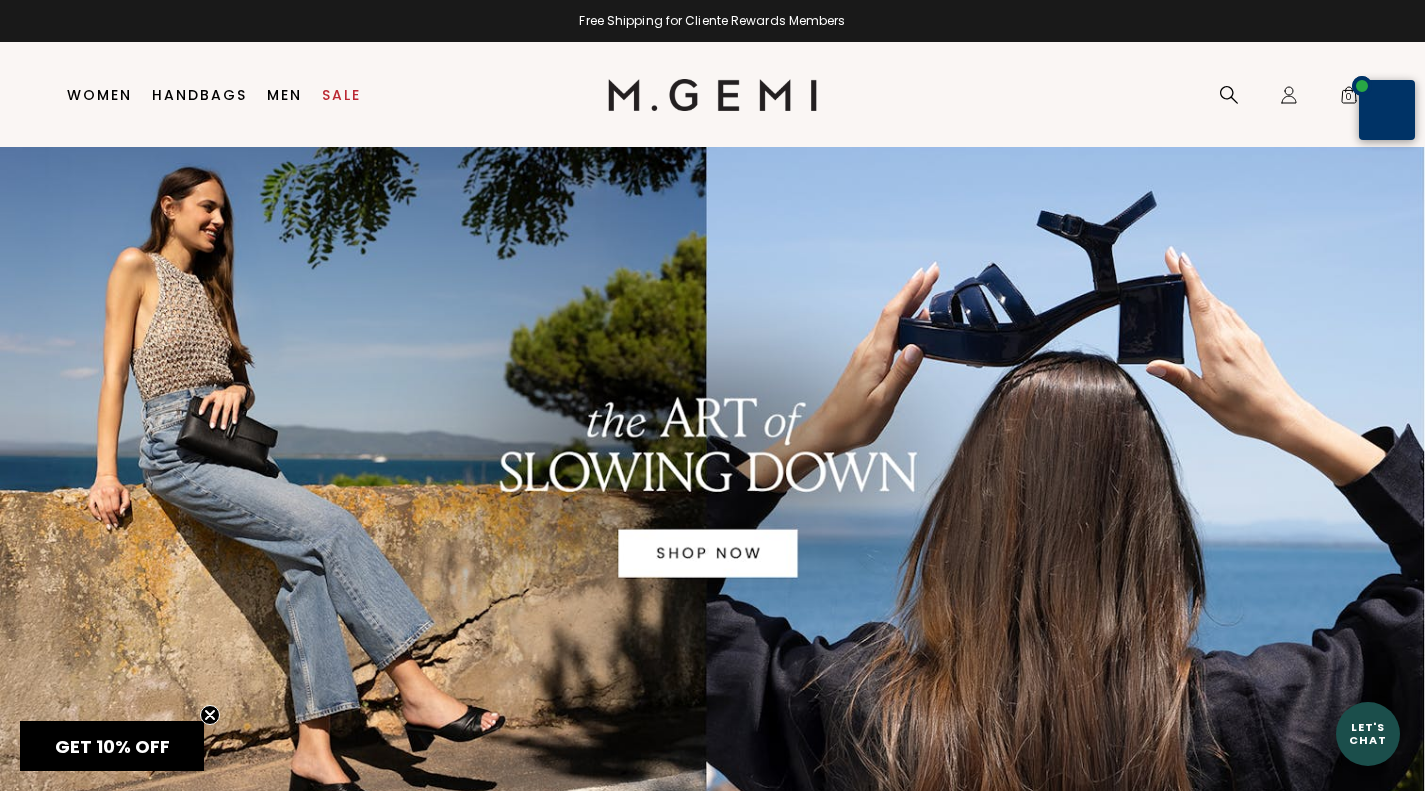 click on "Women" at bounding box center (99, 95) 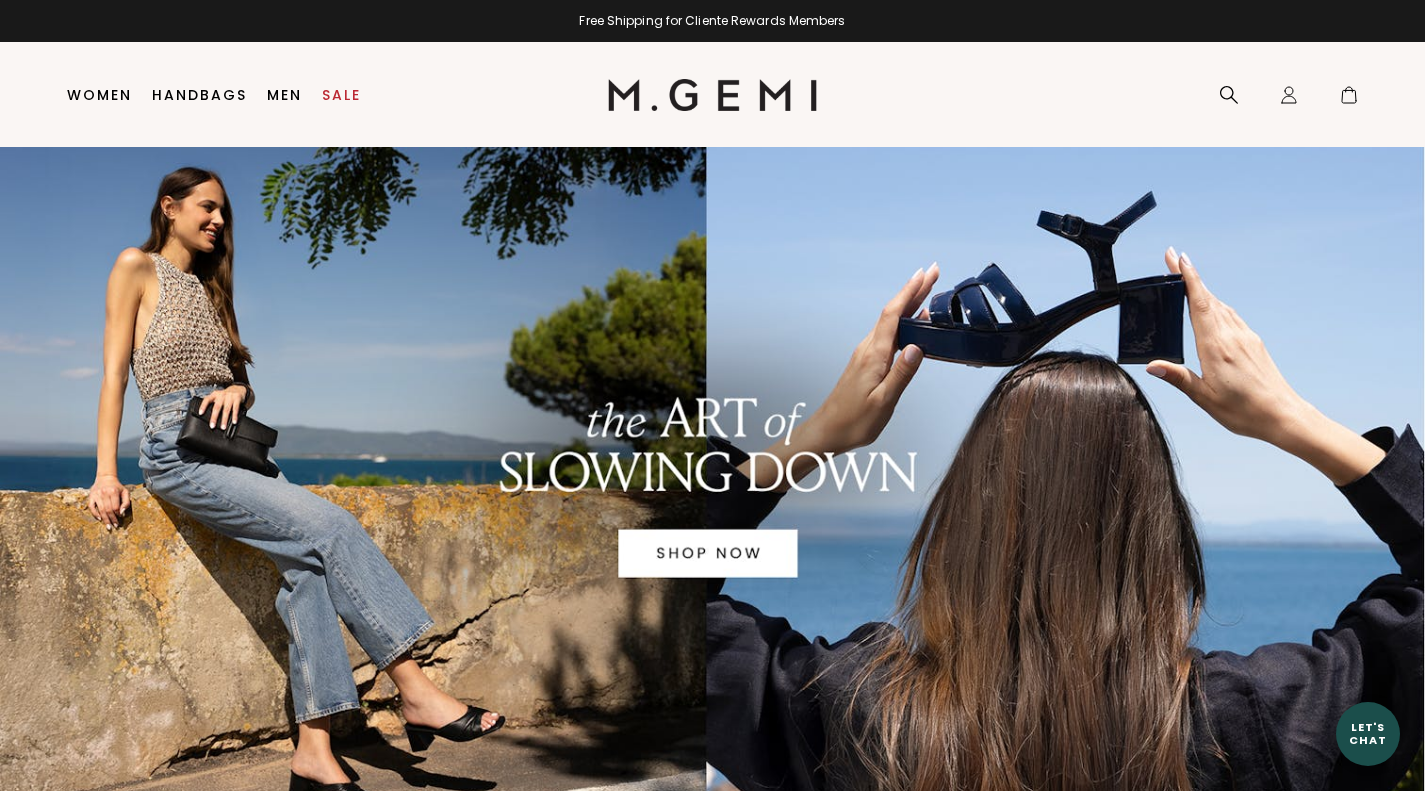 scroll, scrollTop: 0, scrollLeft: 0, axis: both 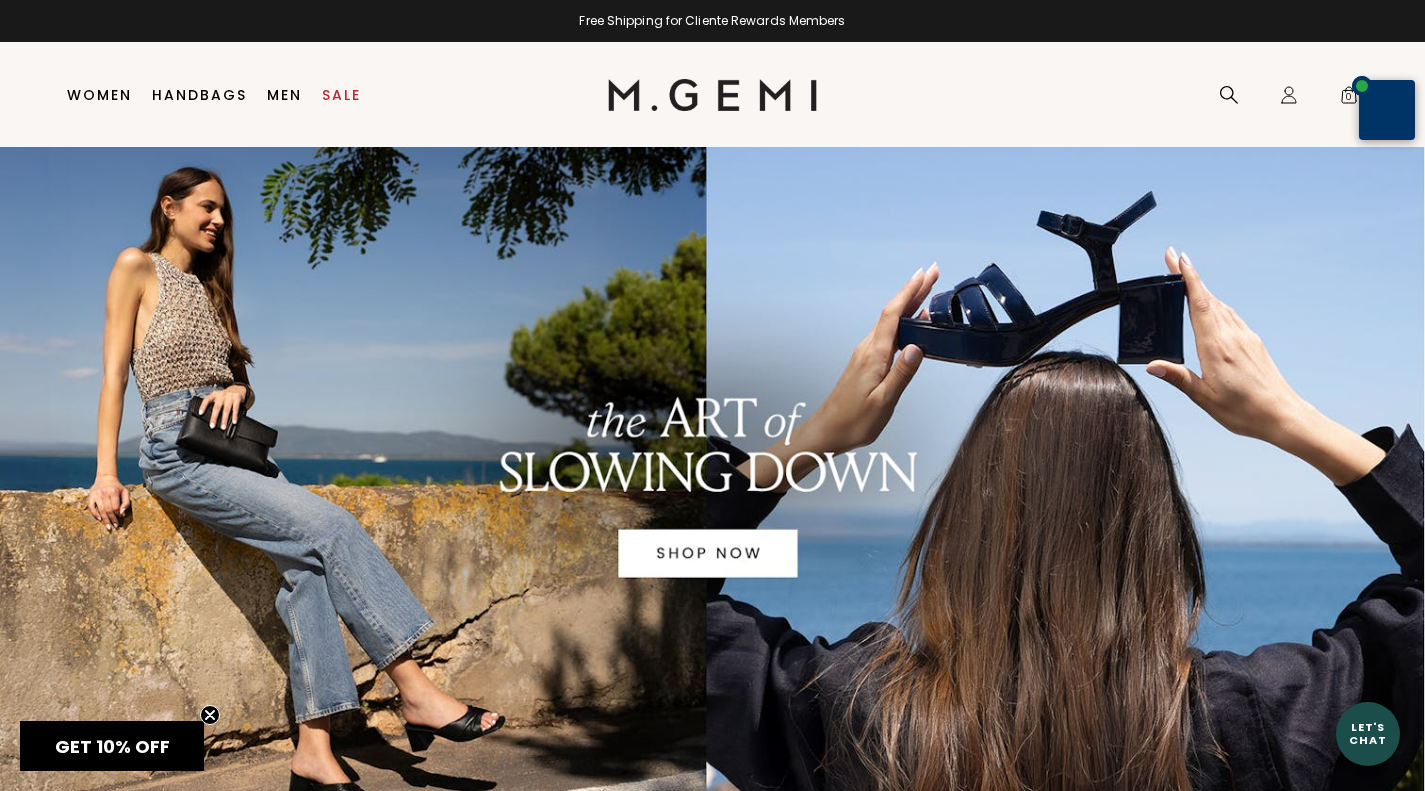 click on "Women" at bounding box center [99, 95] 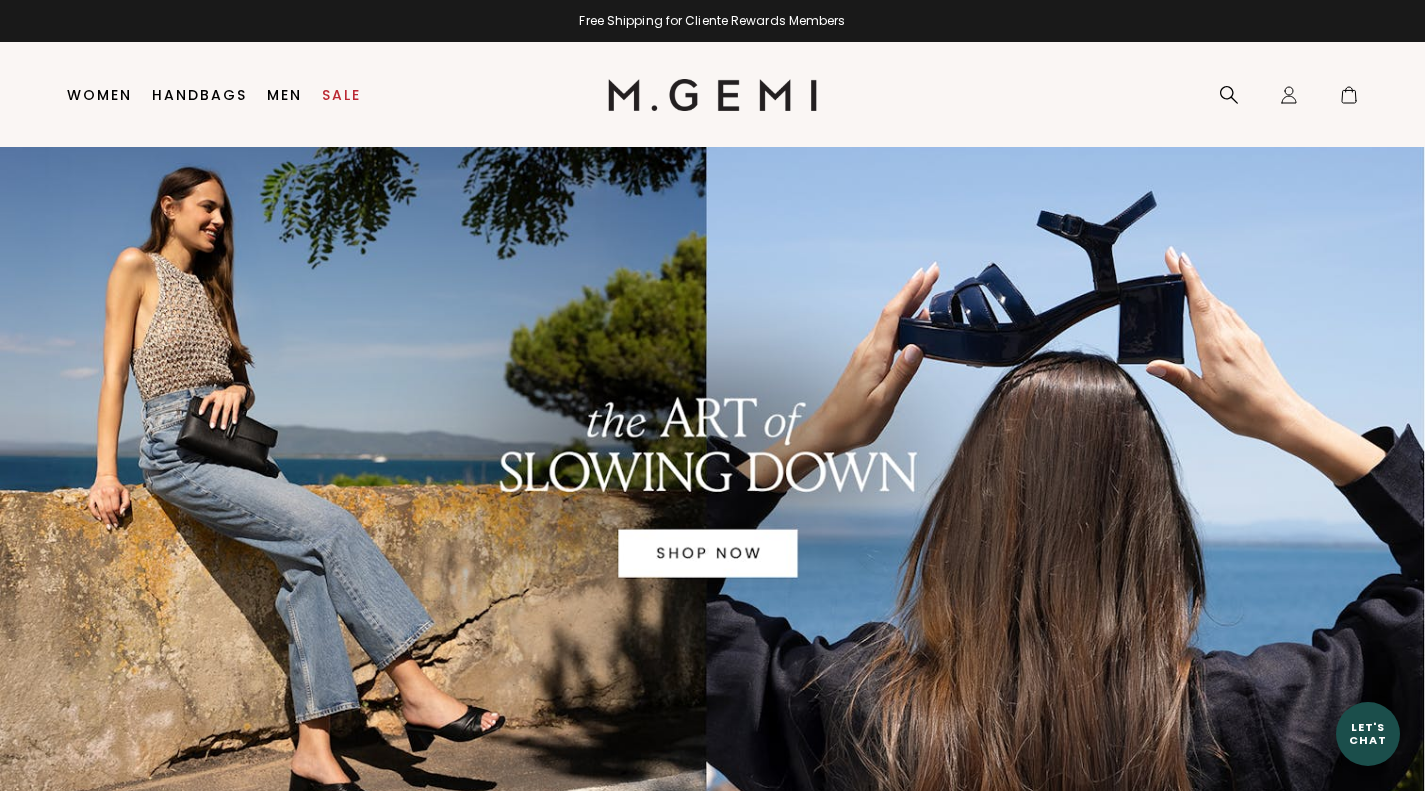 scroll, scrollTop: 0, scrollLeft: 0, axis: both 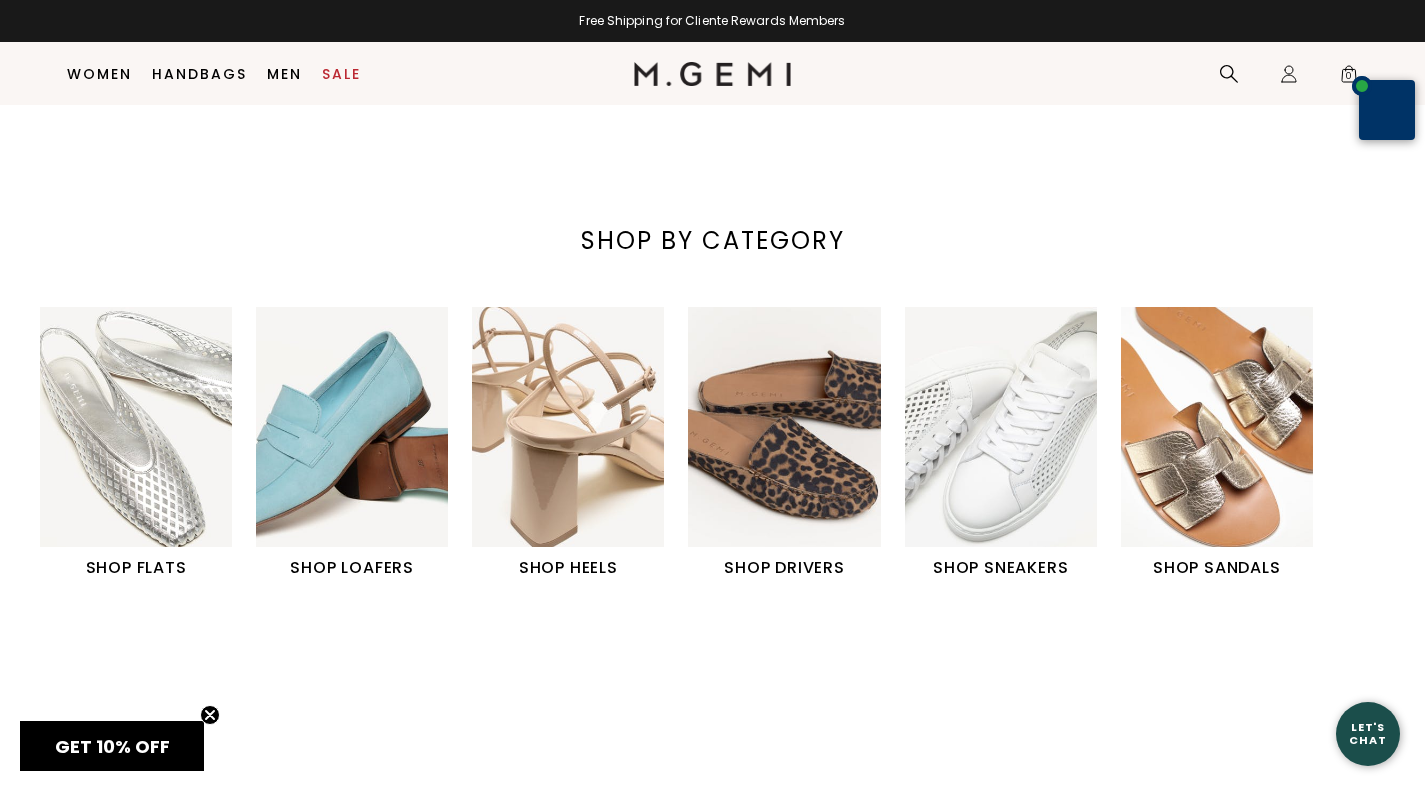 click at bounding box center (1217, 427) 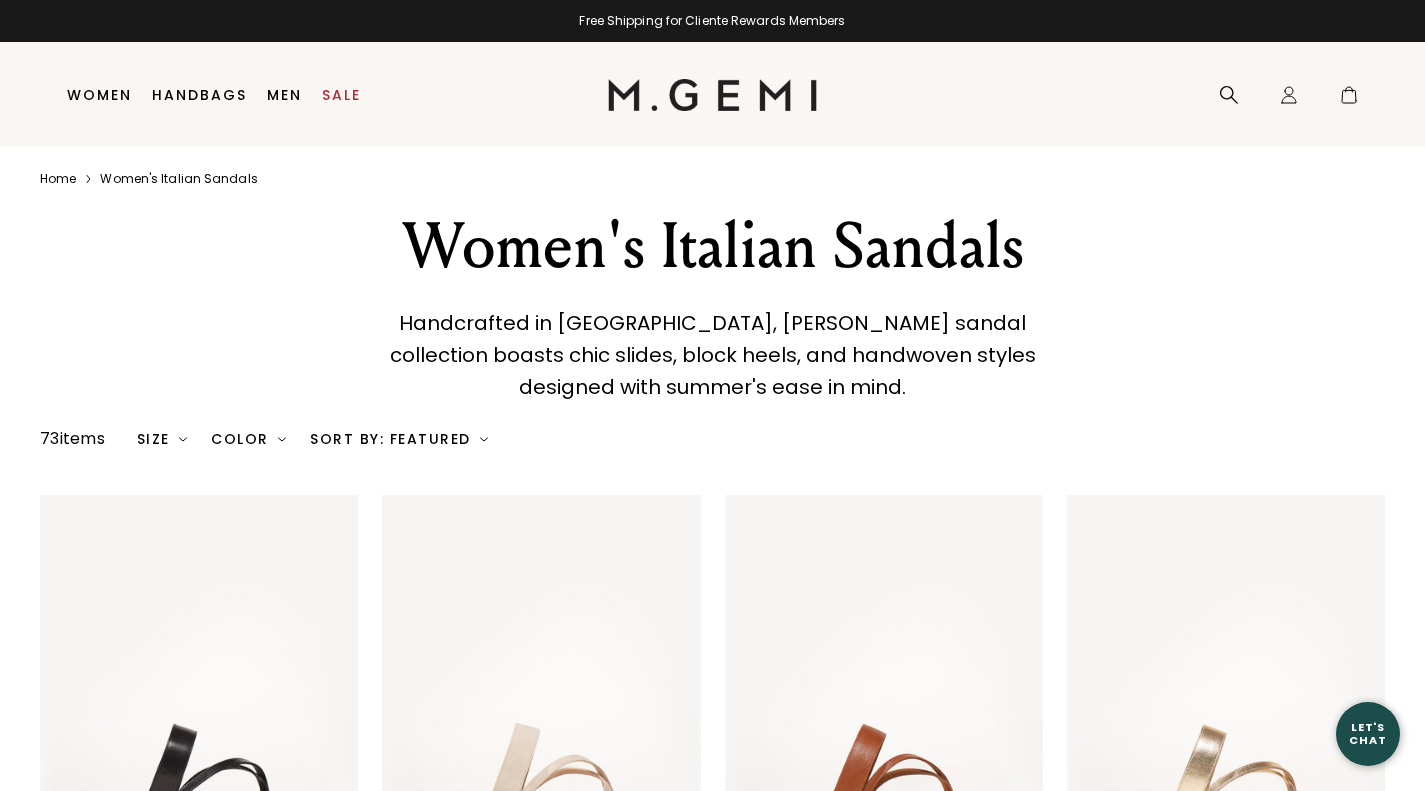 scroll, scrollTop: 0, scrollLeft: 0, axis: both 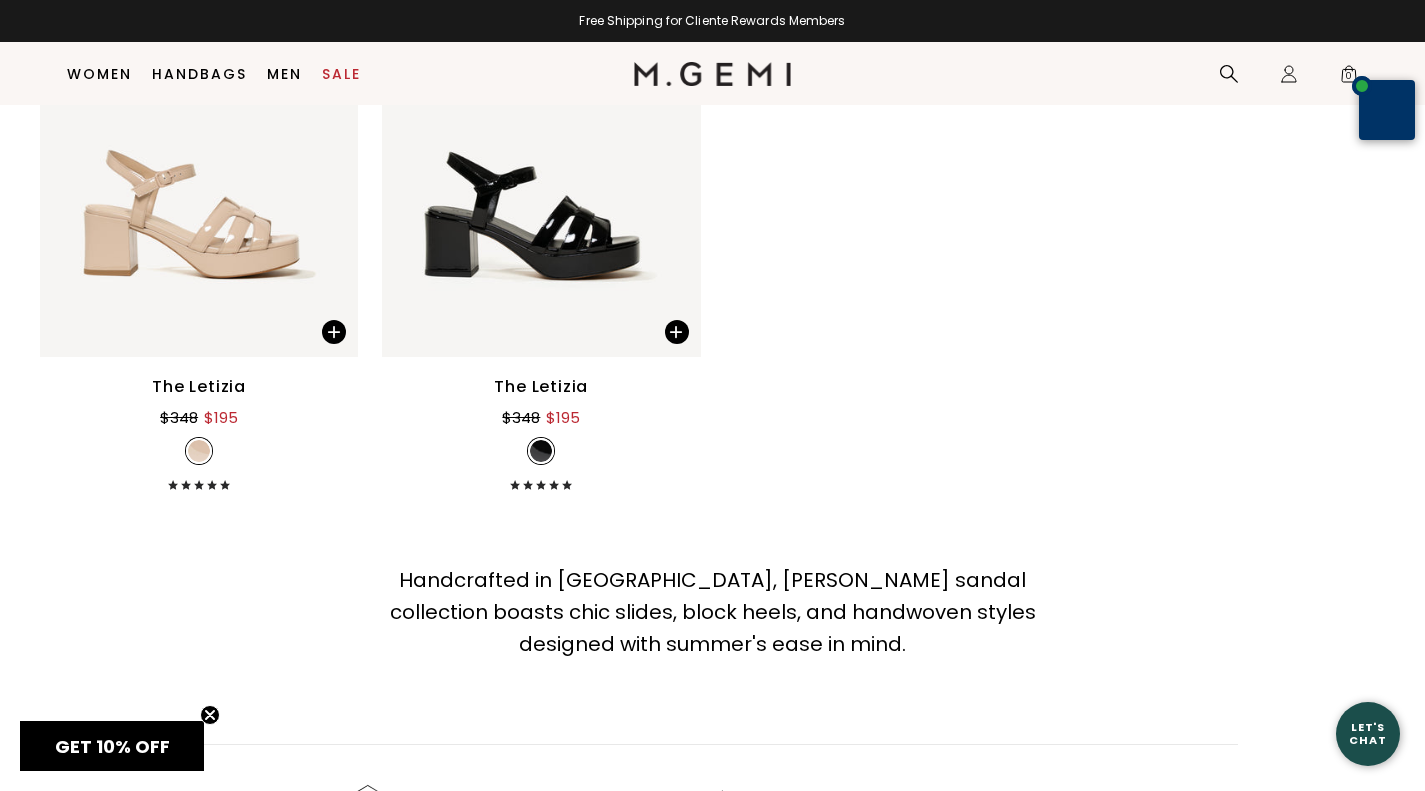 click on "The Letizia" at bounding box center [199, 387] 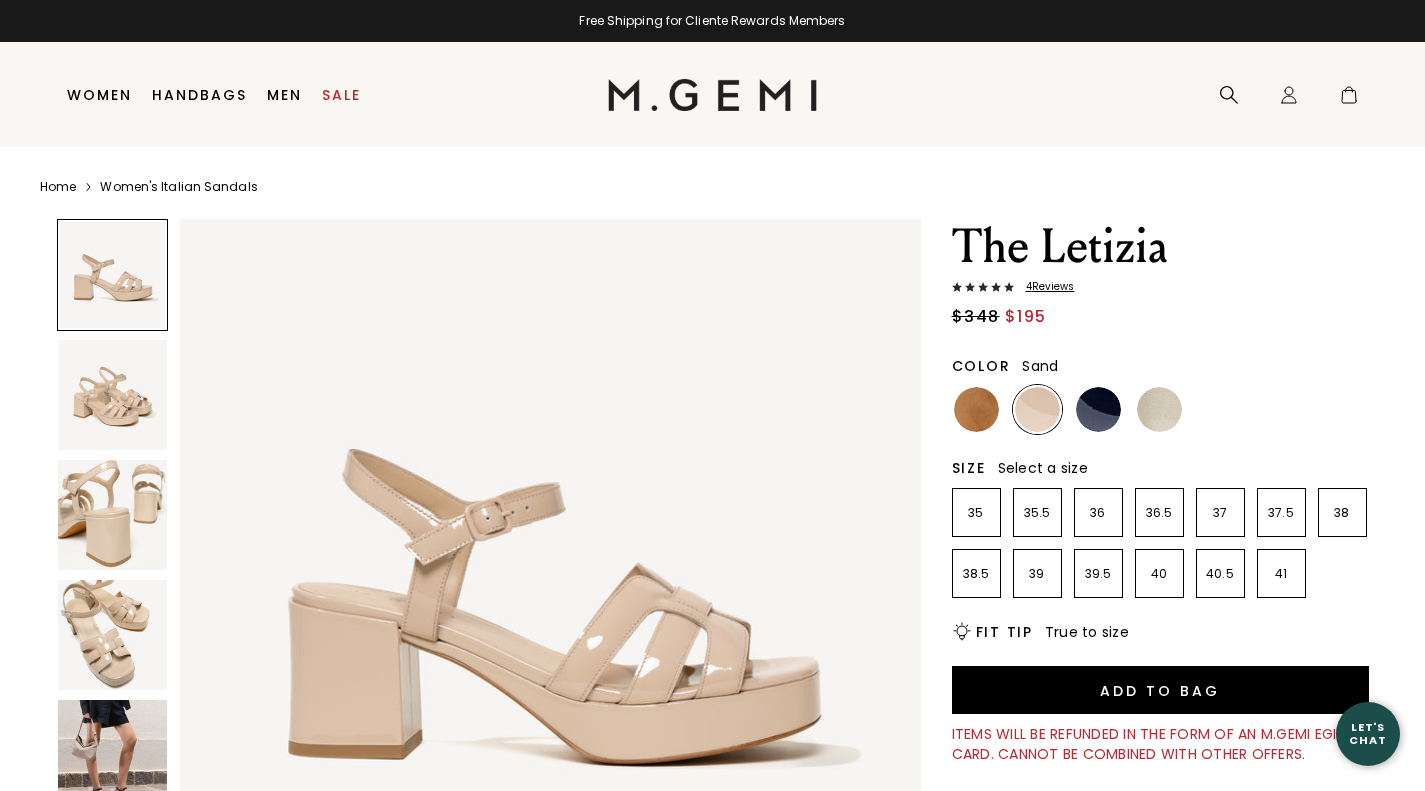 scroll, scrollTop: 0, scrollLeft: 0, axis: both 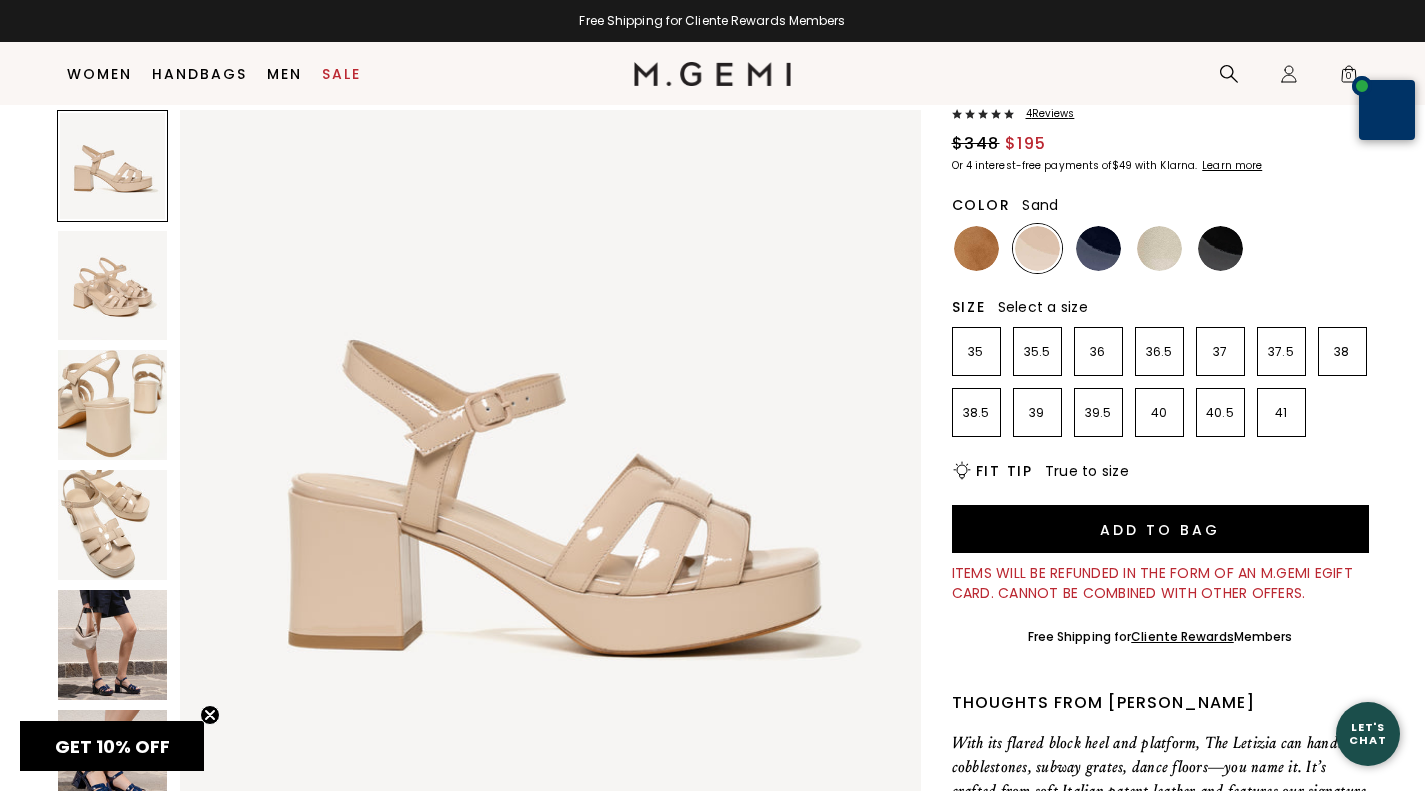 click on "37.5" at bounding box center (1281, 352) 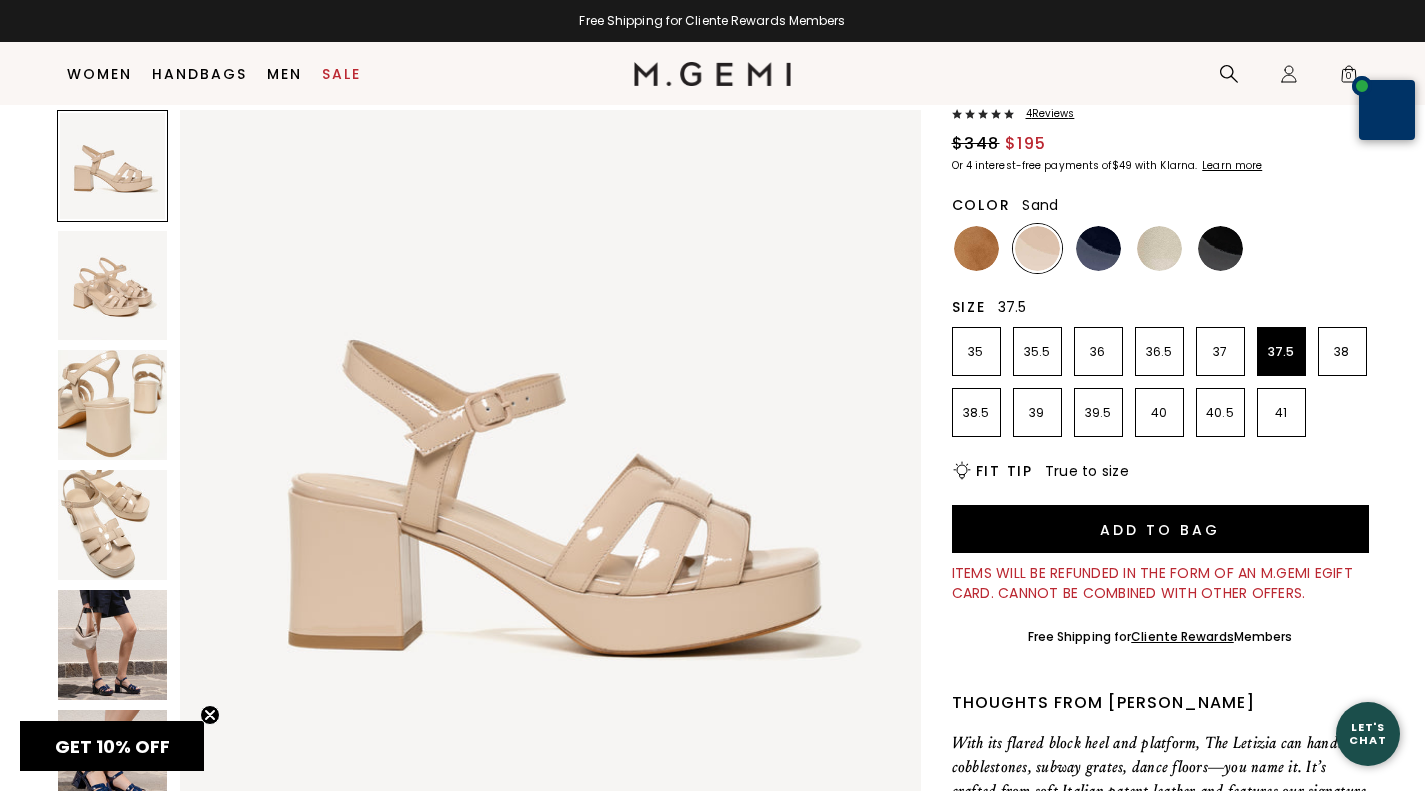 scroll, scrollTop: 0, scrollLeft: 0, axis: both 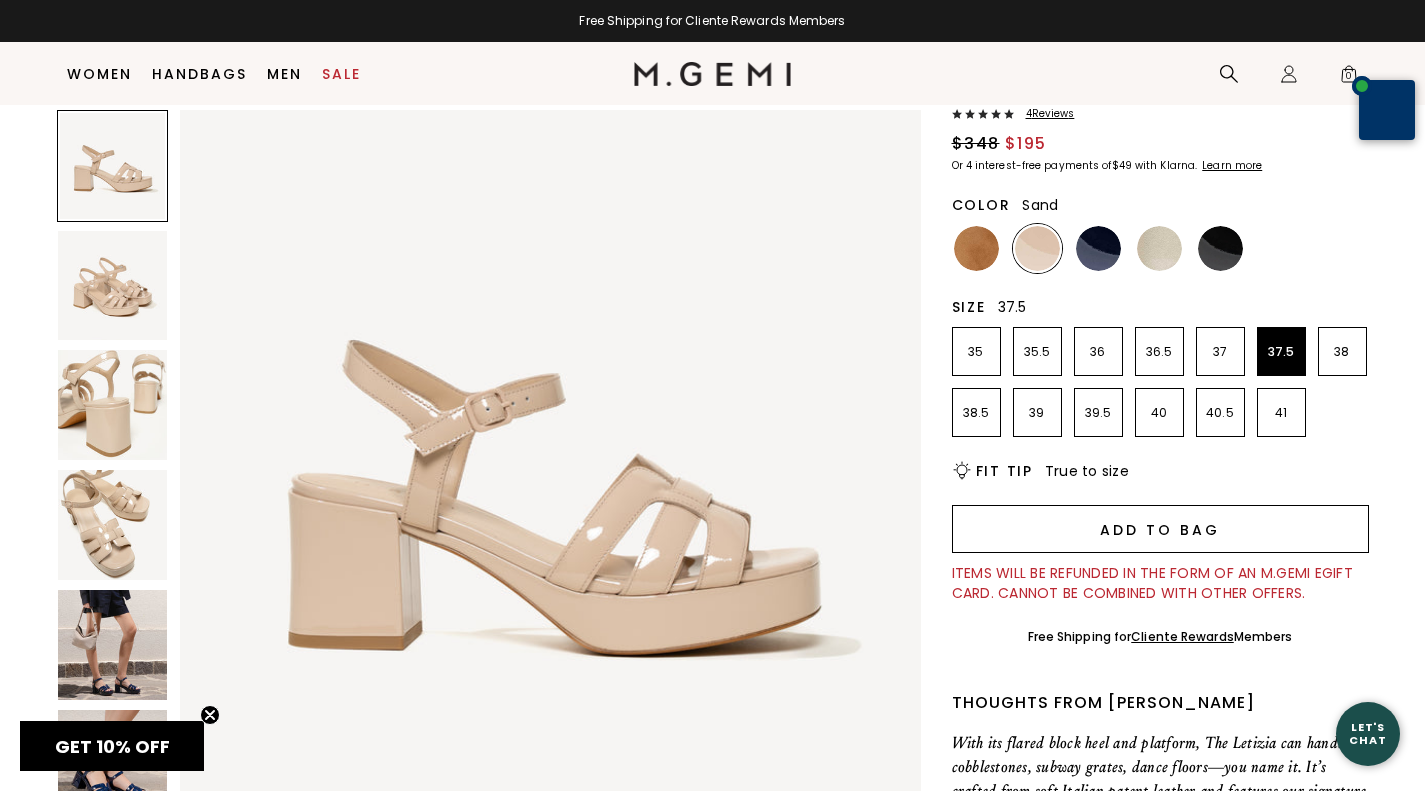 click on "Add to Bag" at bounding box center (1160, 529) 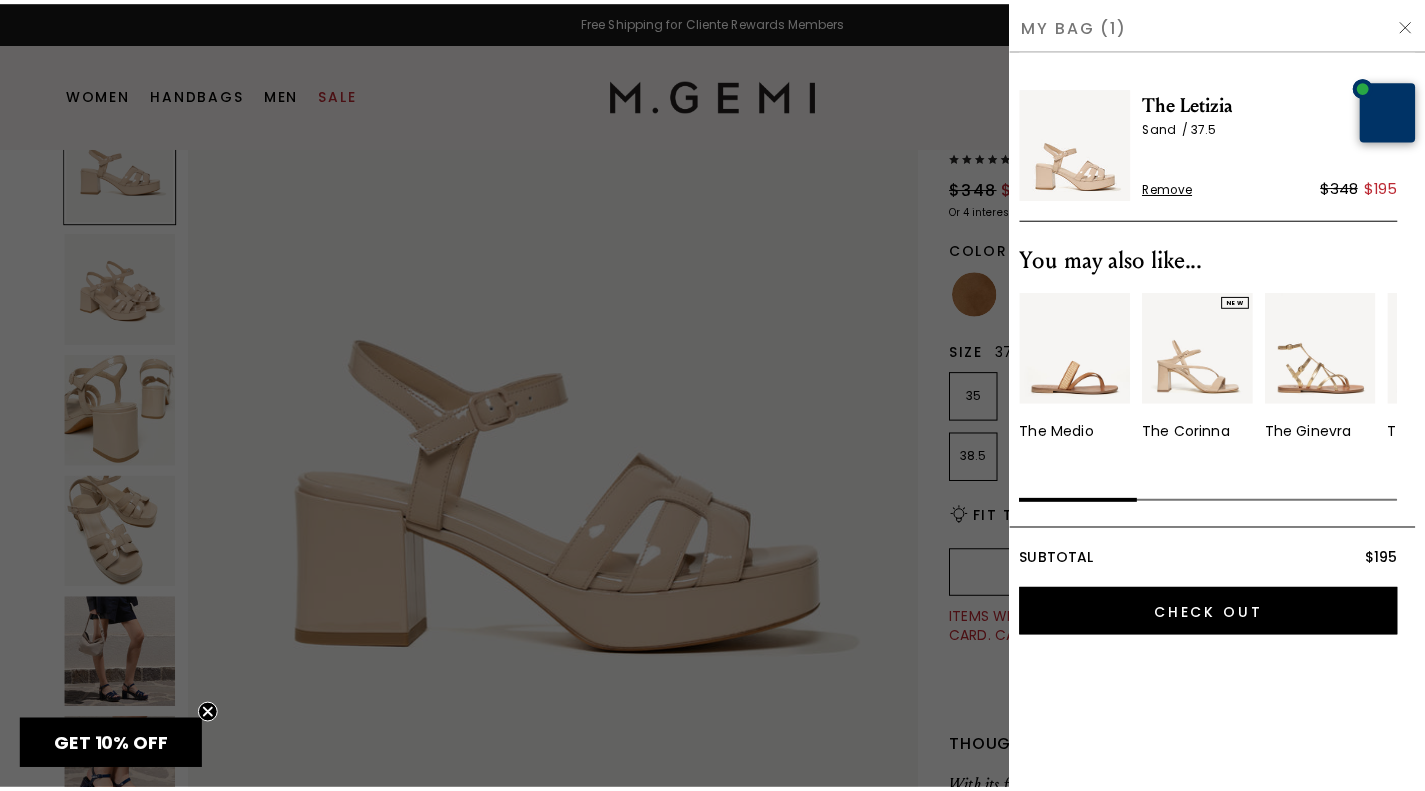scroll, scrollTop: 0, scrollLeft: 0, axis: both 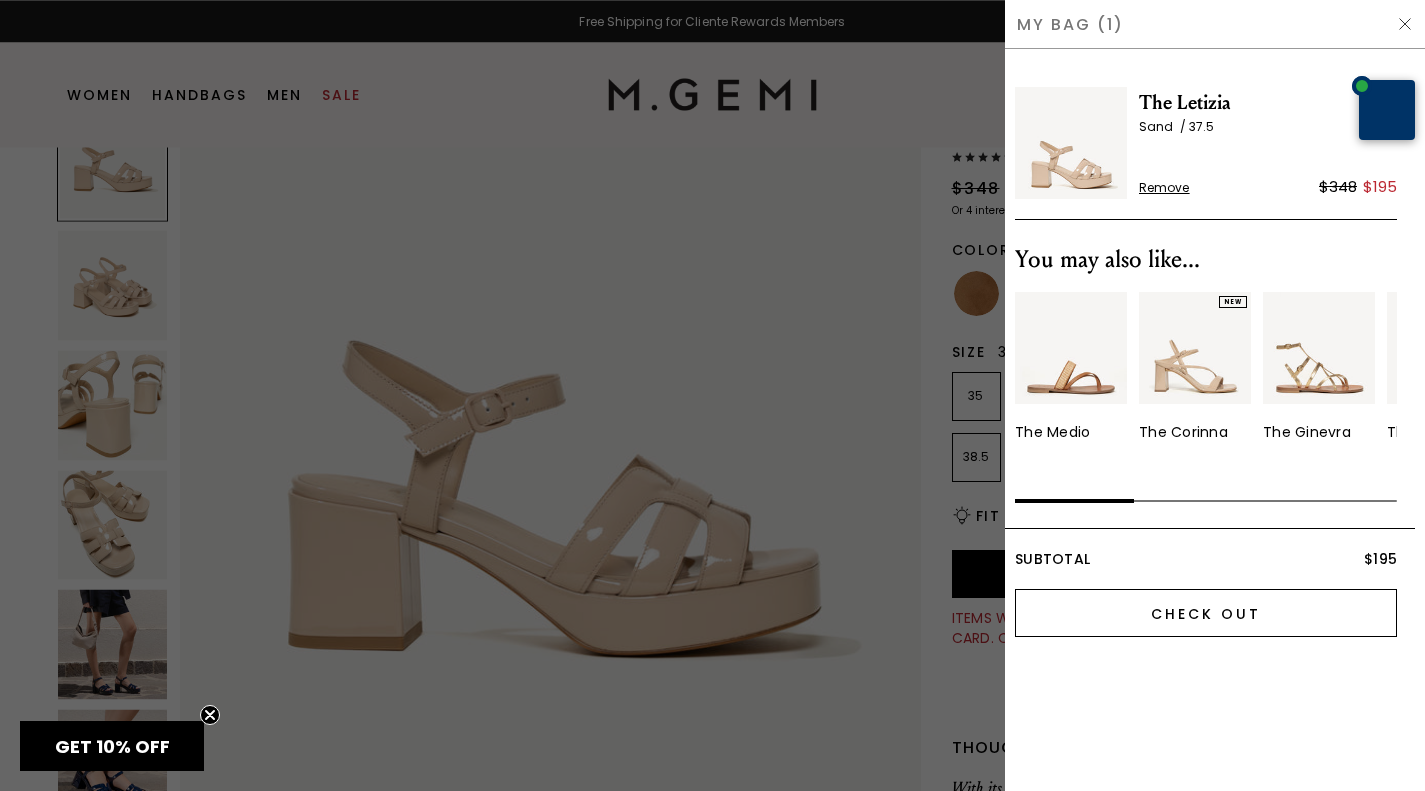 click on "Check Out" at bounding box center (1206, 613) 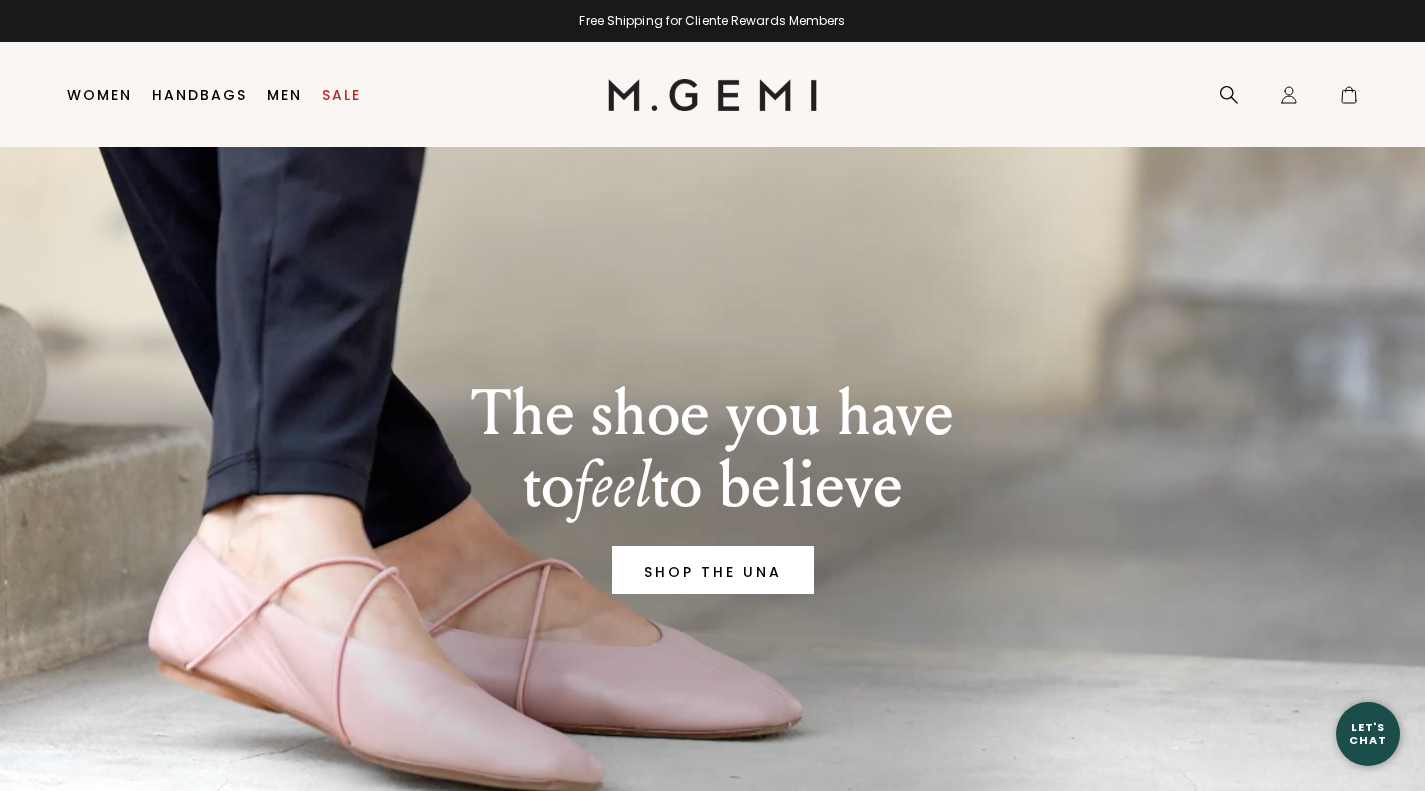 scroll, scrollTop: 0, scrollLeft: 0, axis: both 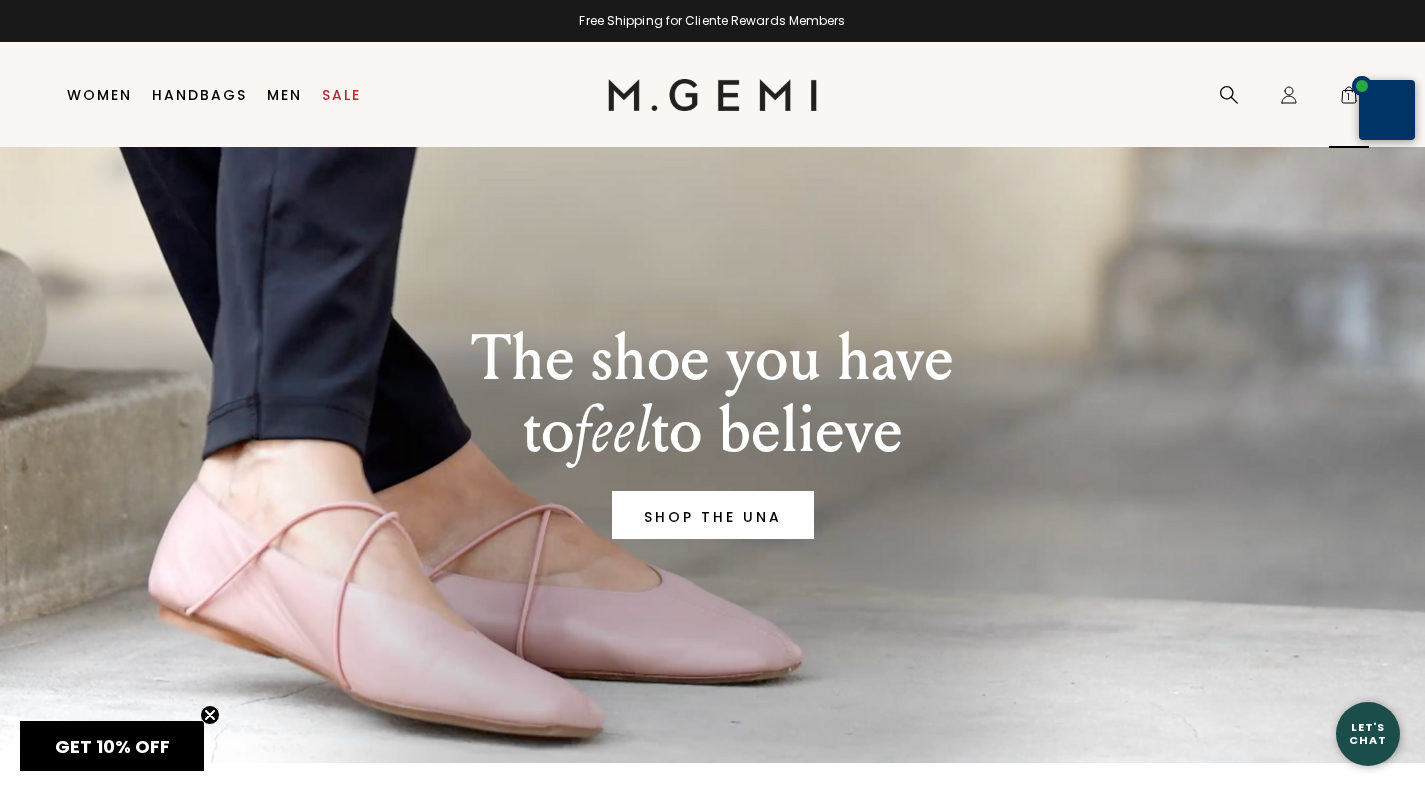 click on "1" at bounding box center (1349, 99) 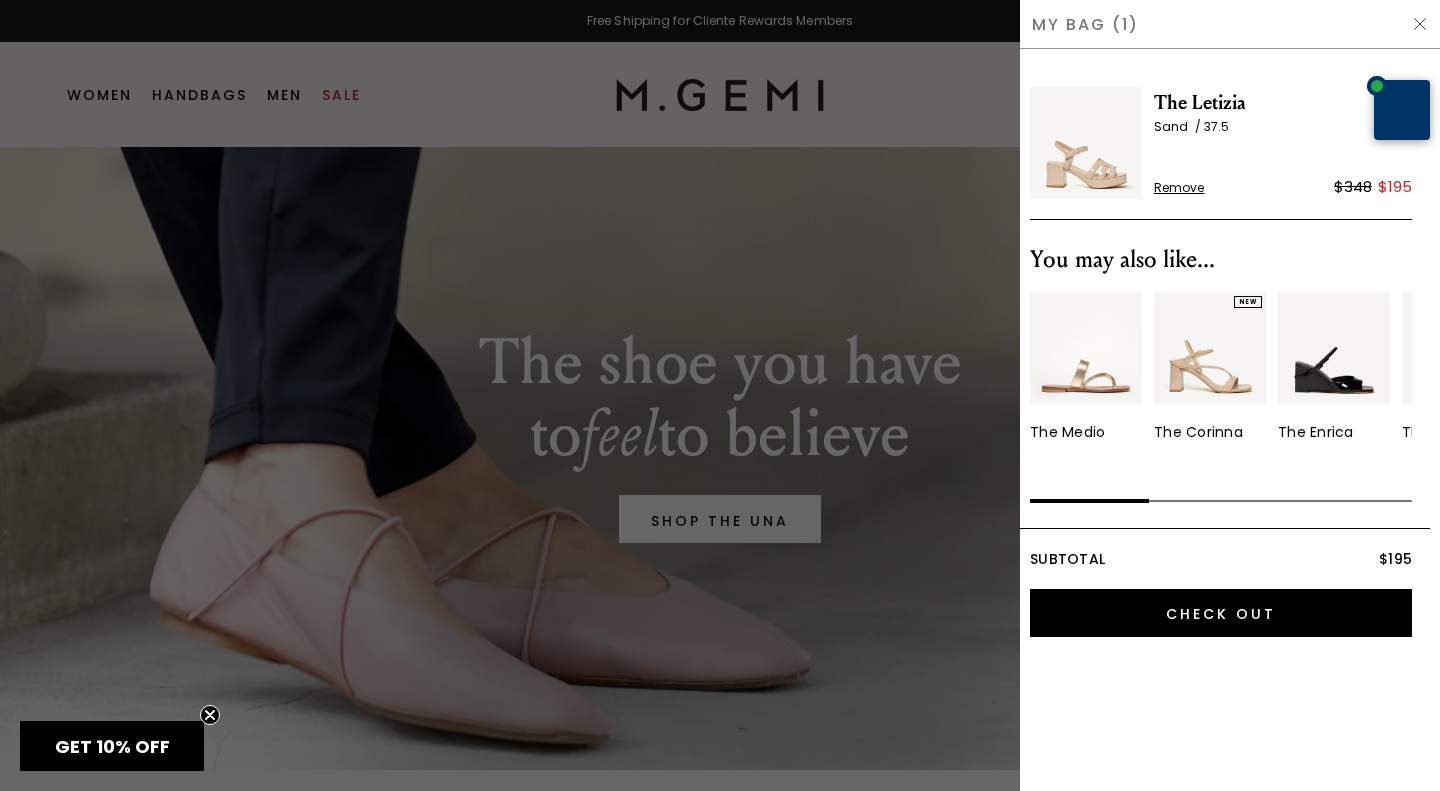 scroll, scrollTop: 0, scrollLeft: 0, axis: both 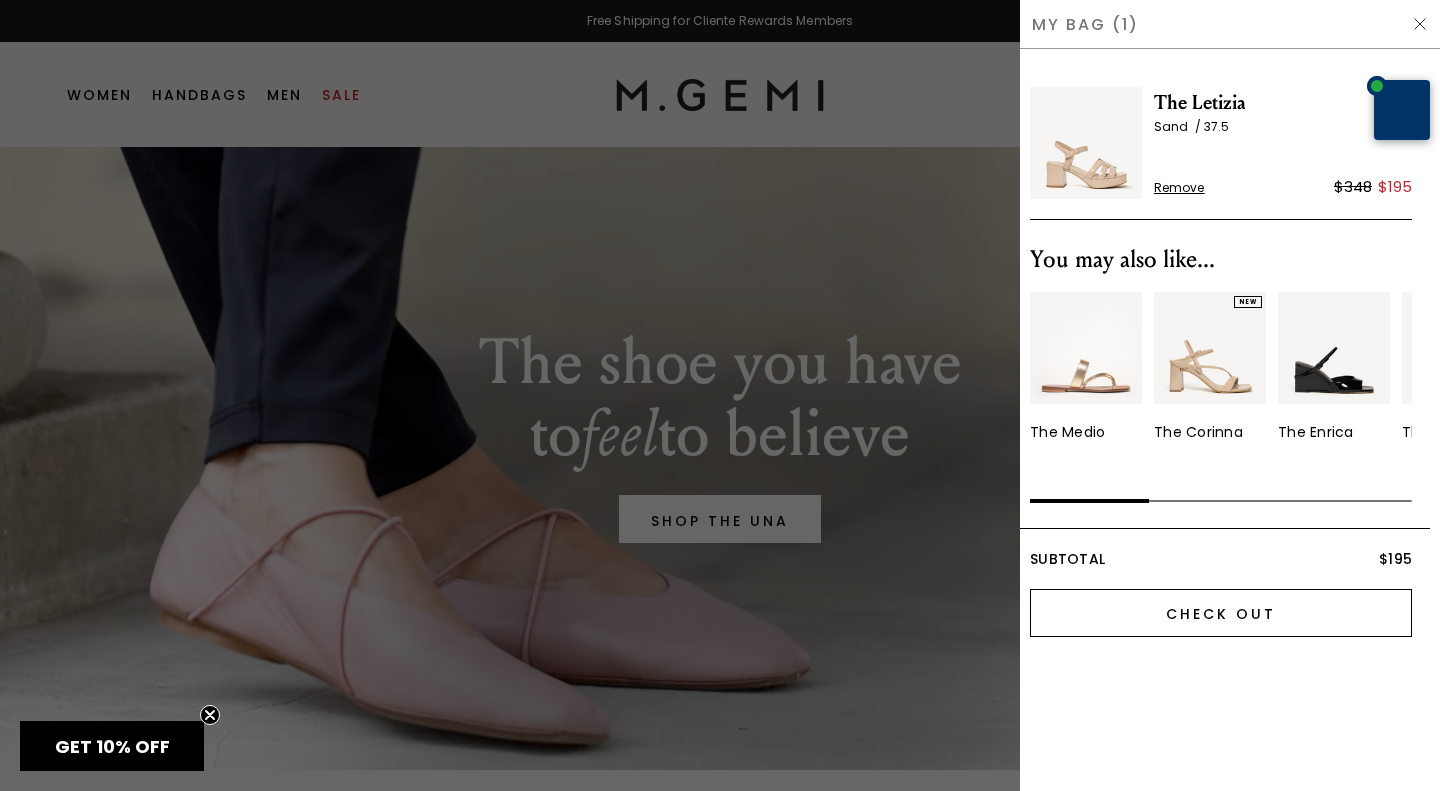 click on "Check Out" at bounding box center (1221, 613) 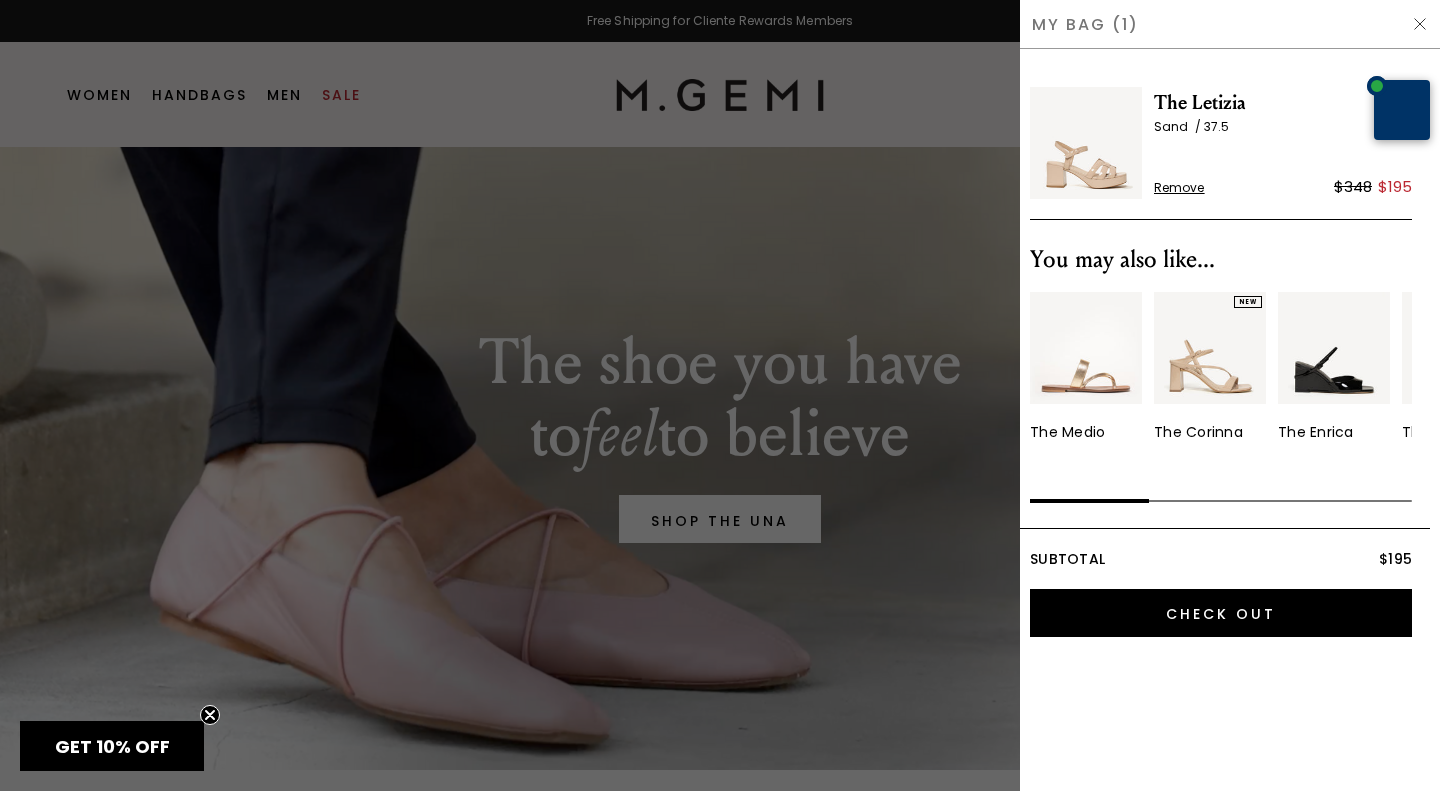 click at bounding box center [1420, 24] 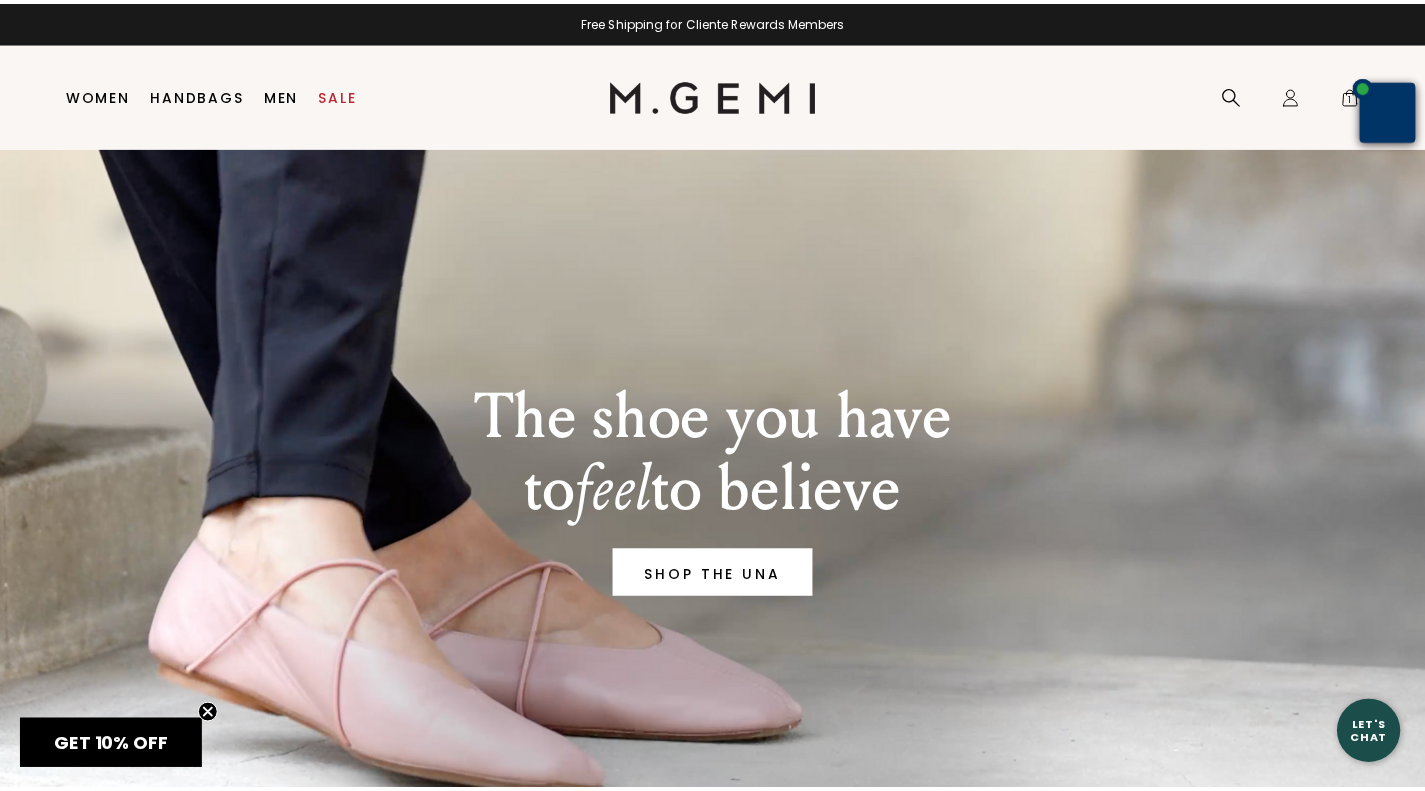 scroll, scrollTop: 55, scrollLeft: 0, axis: vertical 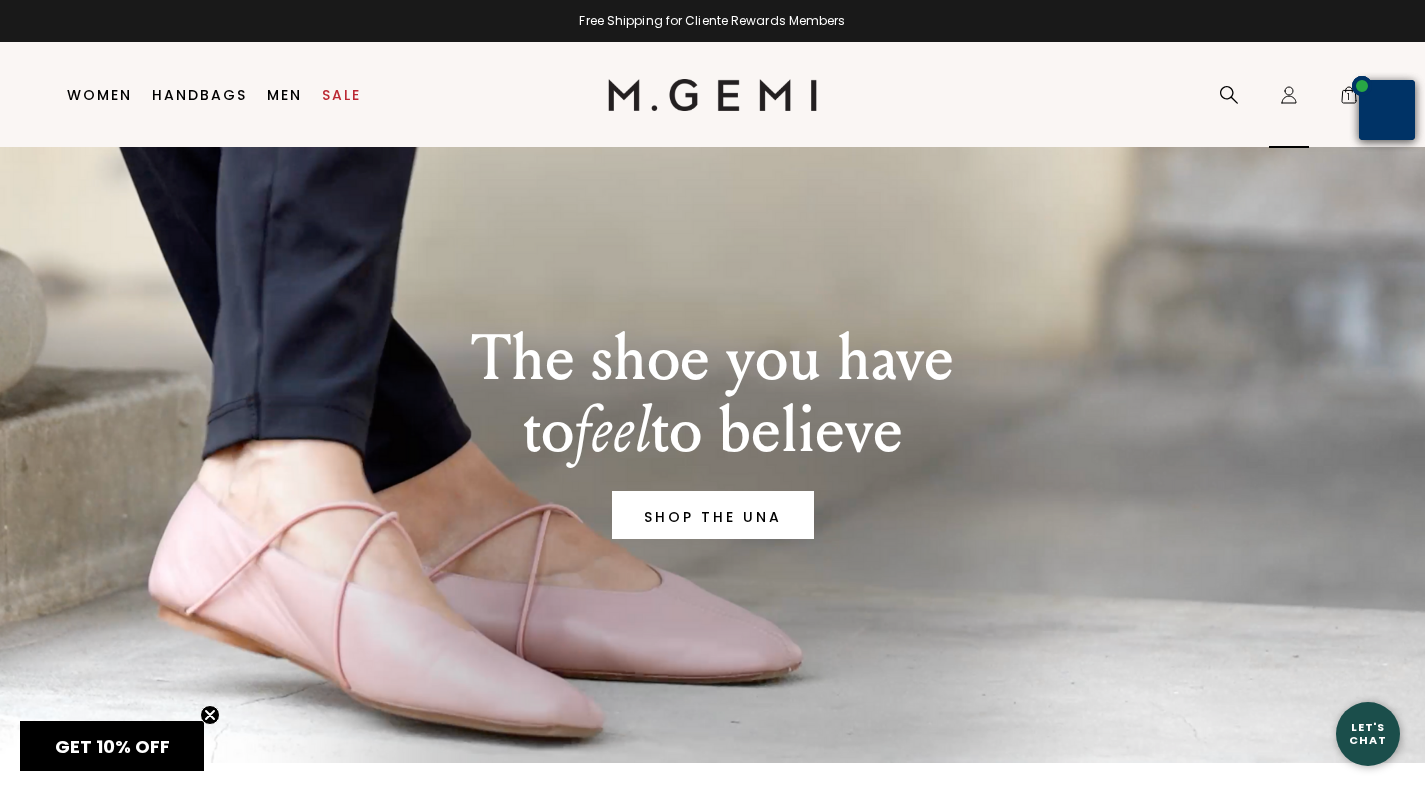 click on "Icons/20x20/profile@2x" 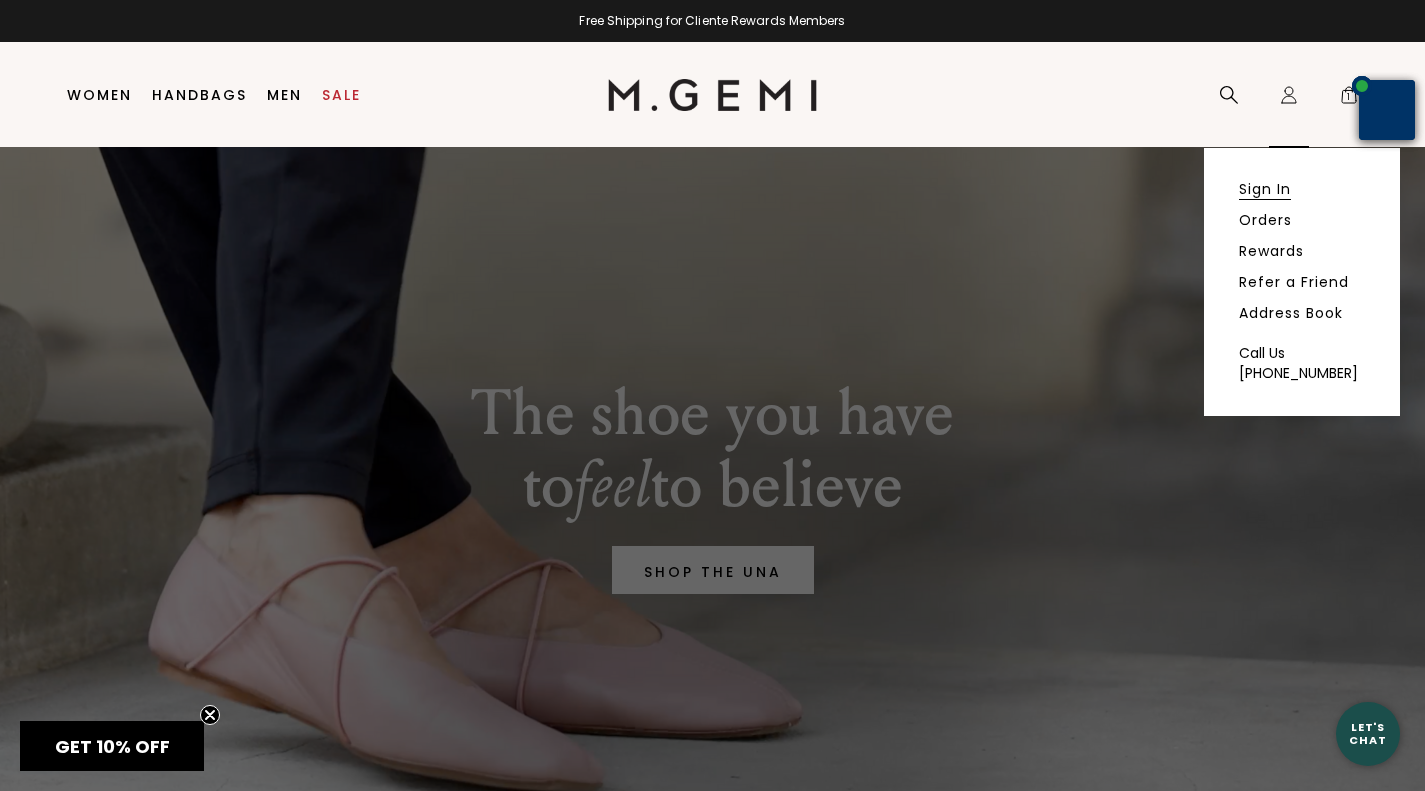 click on "Sign In" at bounding box center [1265, 189] 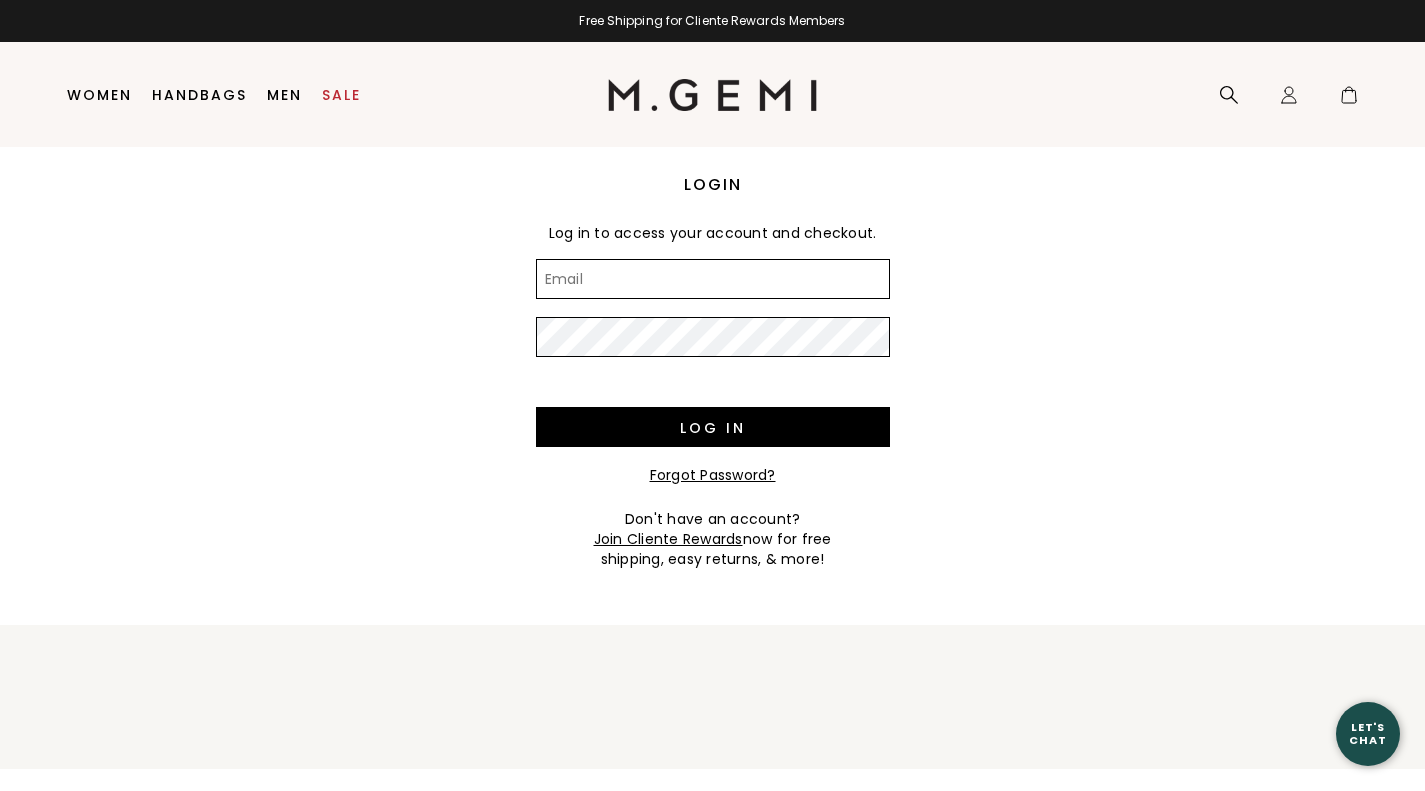 scroll, scrollTop: 0, scrollLeft: 0, axis: both 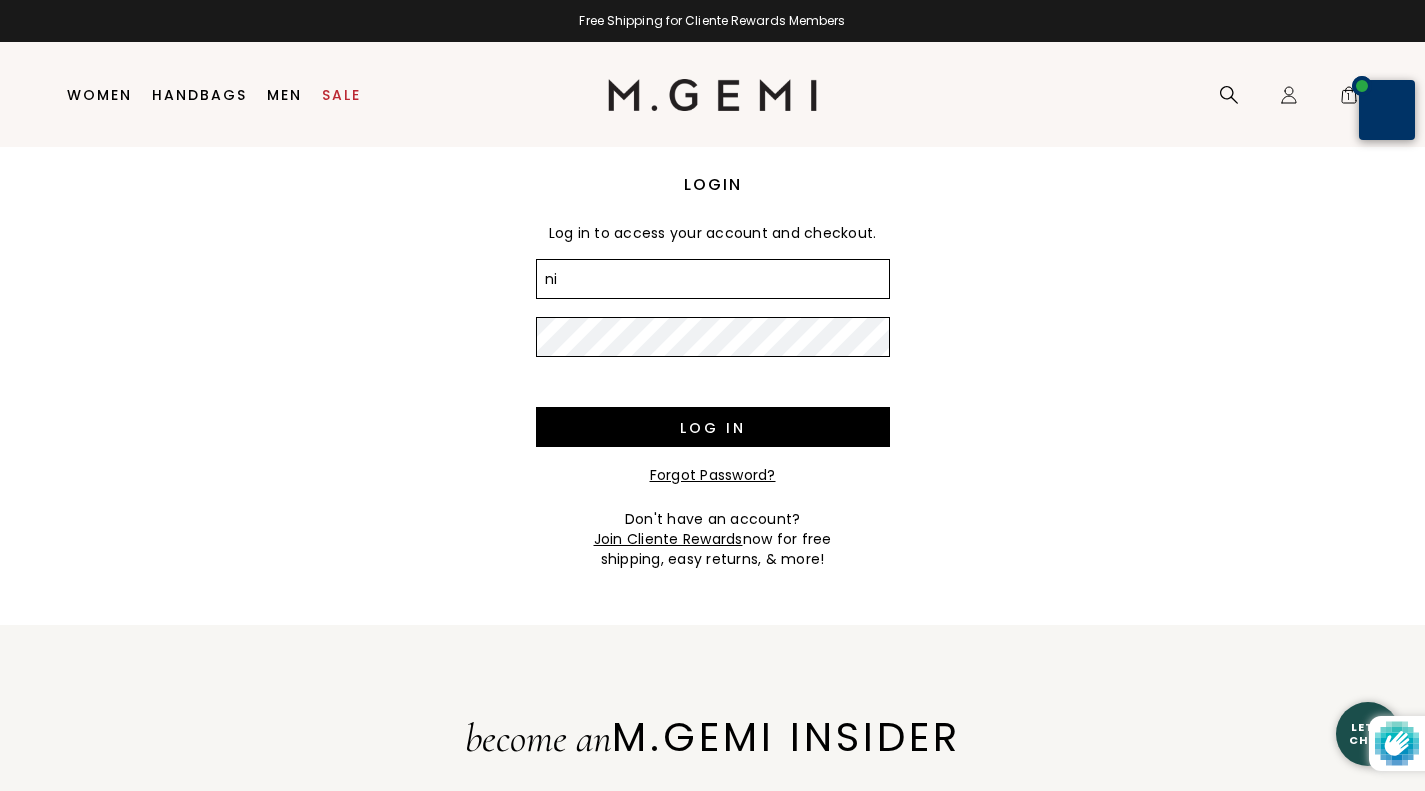 type on "nicoletilton@comcast.net" 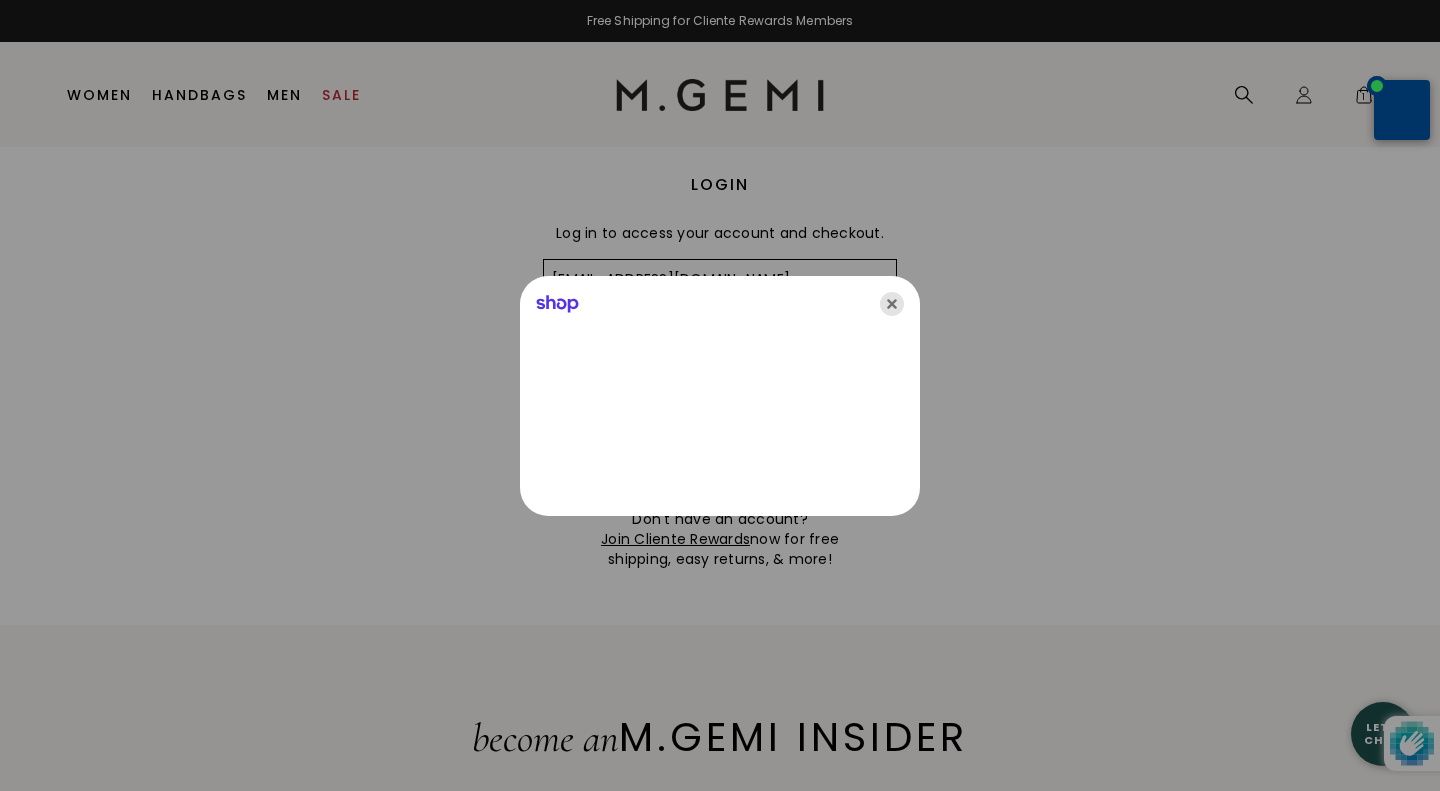 click 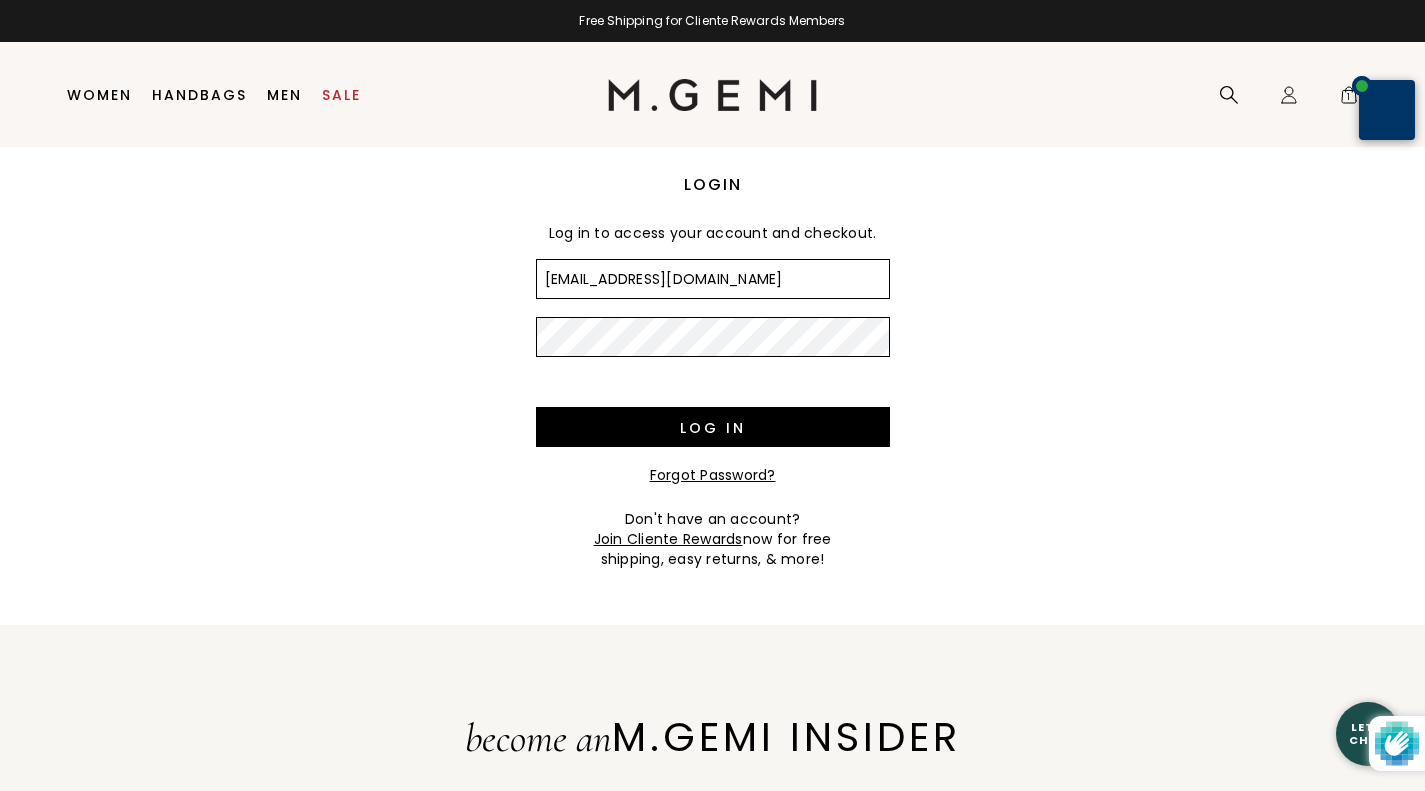 click on "Login
Log in to access your account and checkout.
Email
nicoletilton@comcast.net
Password
Log in
Forgot Password?
Don't have an account?   Join Cliente Rewards  now for free shipping, easy returns, & more!" at bounding box center (712, 358) 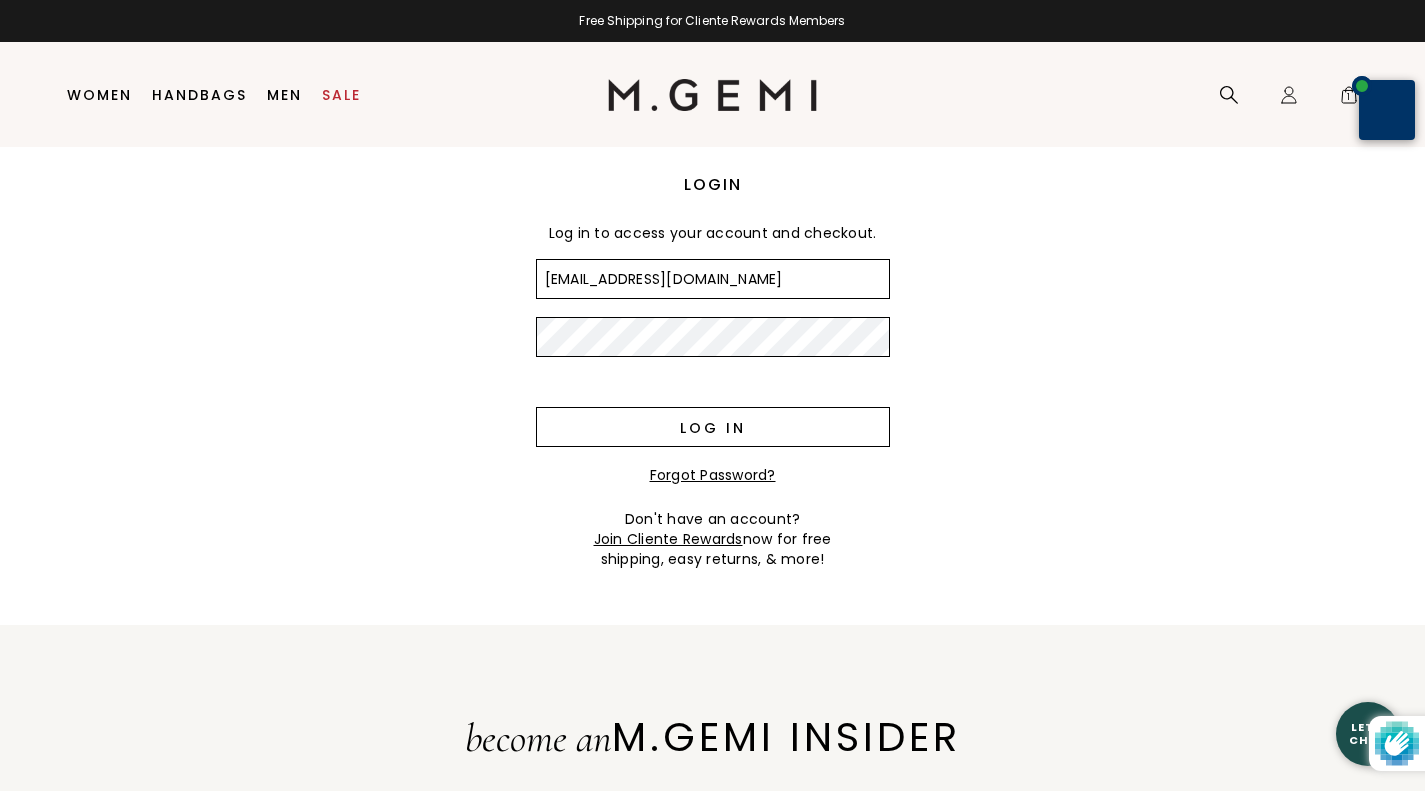 click on "Log in" at bounding box center [713, 427] 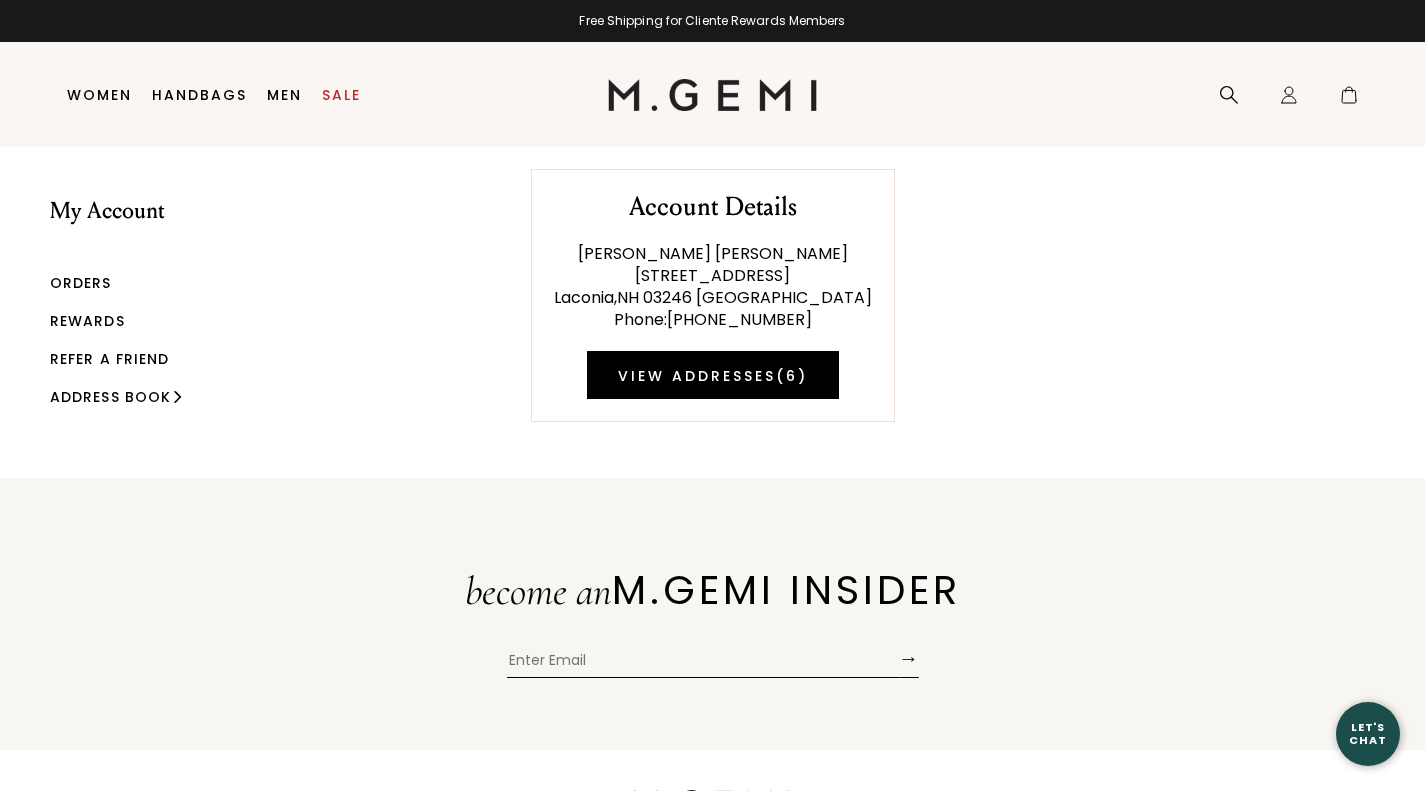 scroll, scrollTop: 0, scrollLeft: 0, axis: both 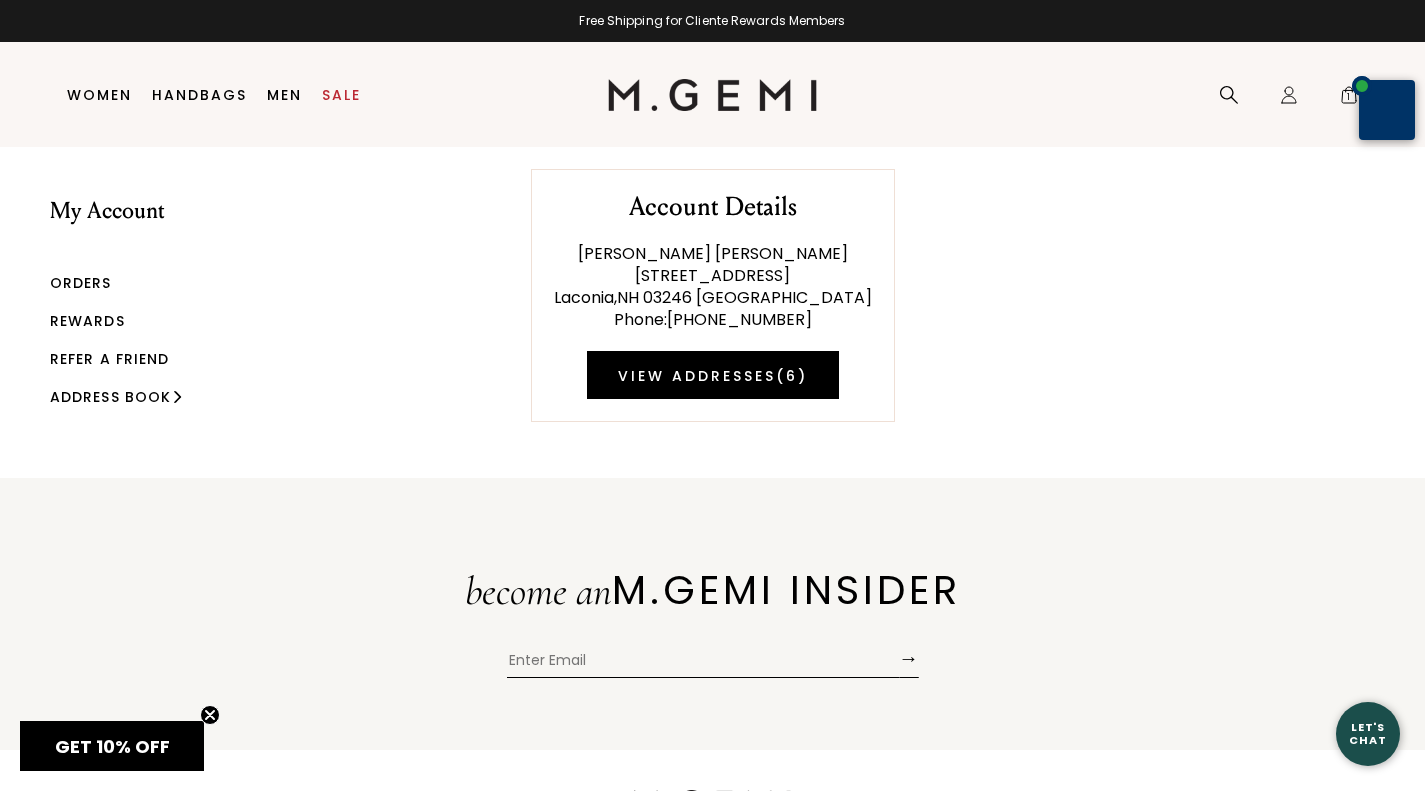 click on "Rewards" at bounding box center (87, 321) 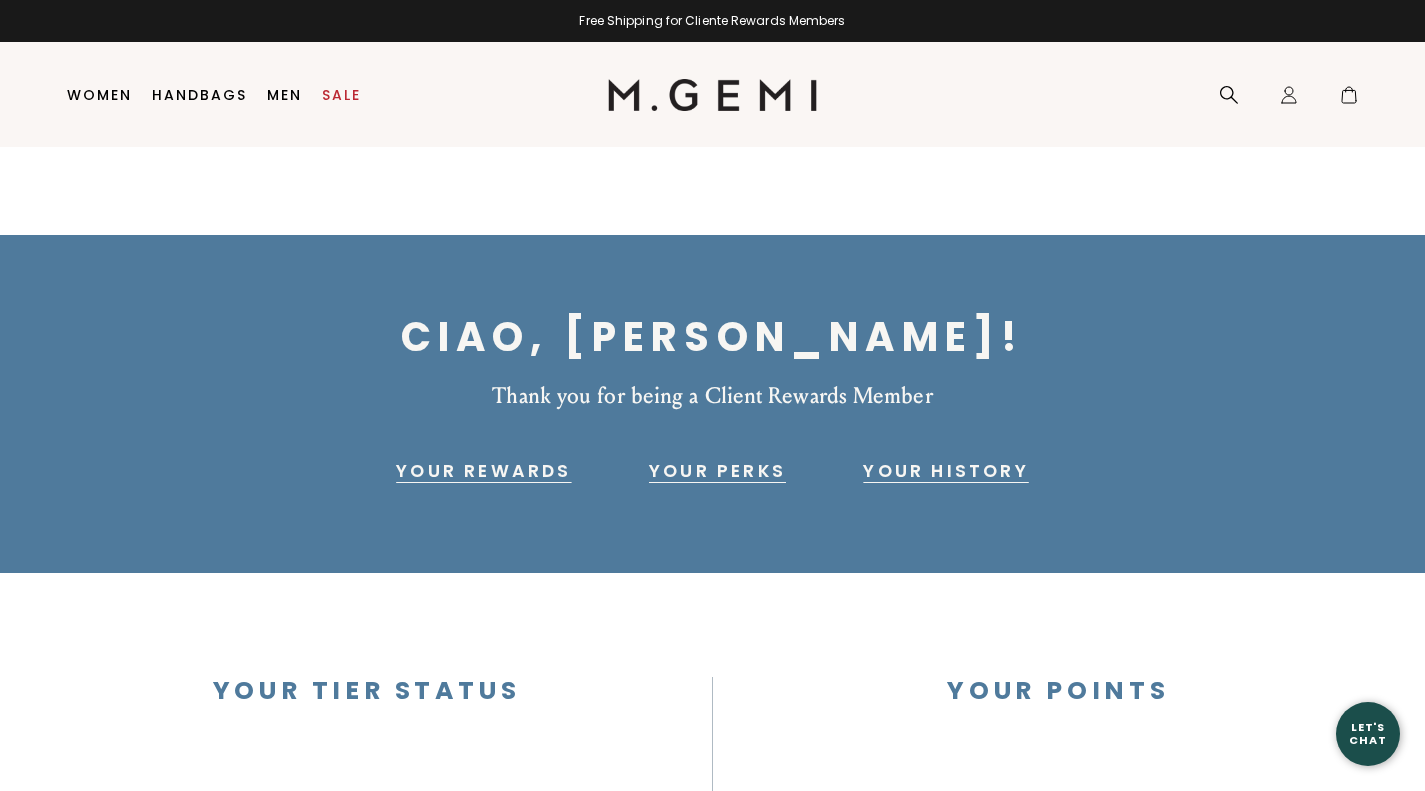 scroll, scrollTop: 0, scrollLeft: 0, axis: both 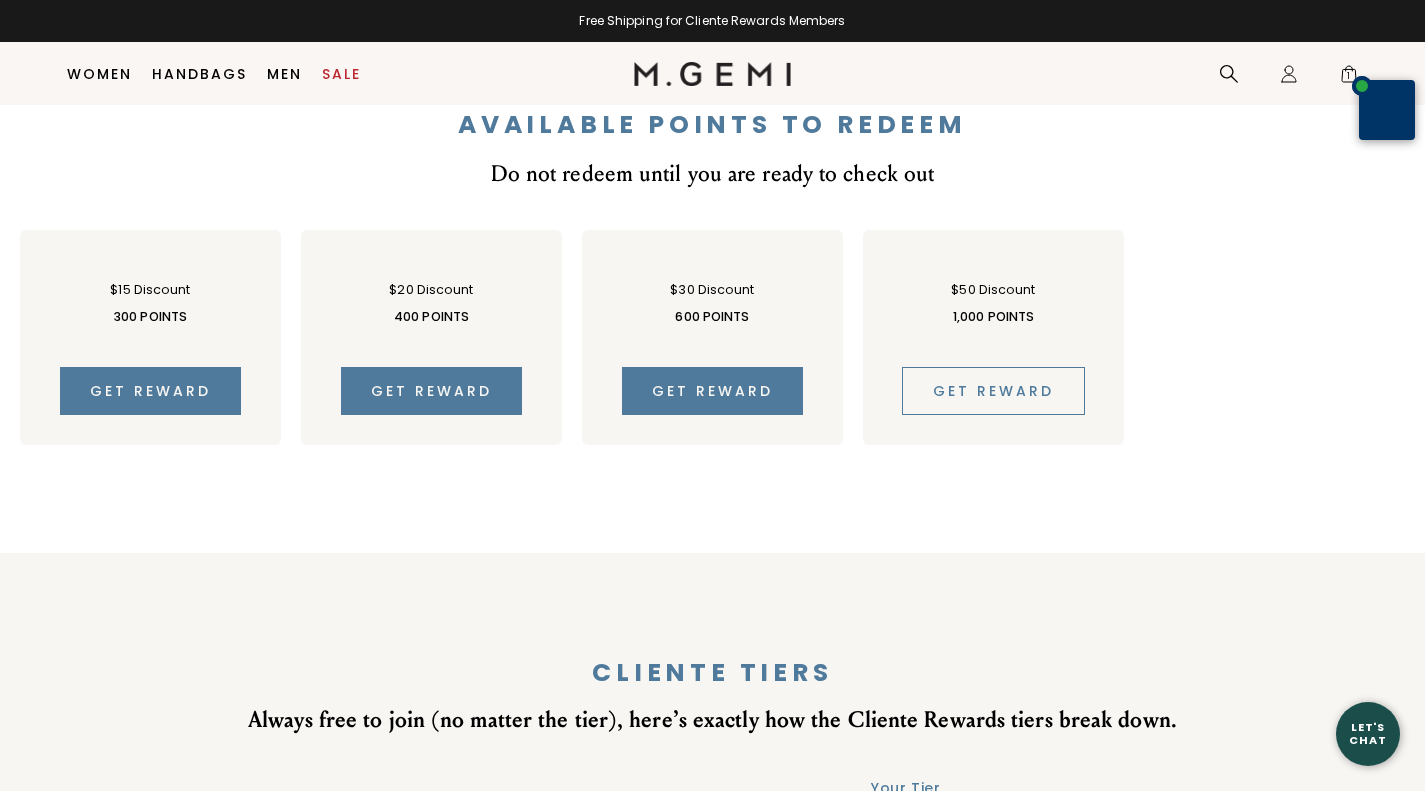 click on "Get reward" at bounding box center (993, 391) 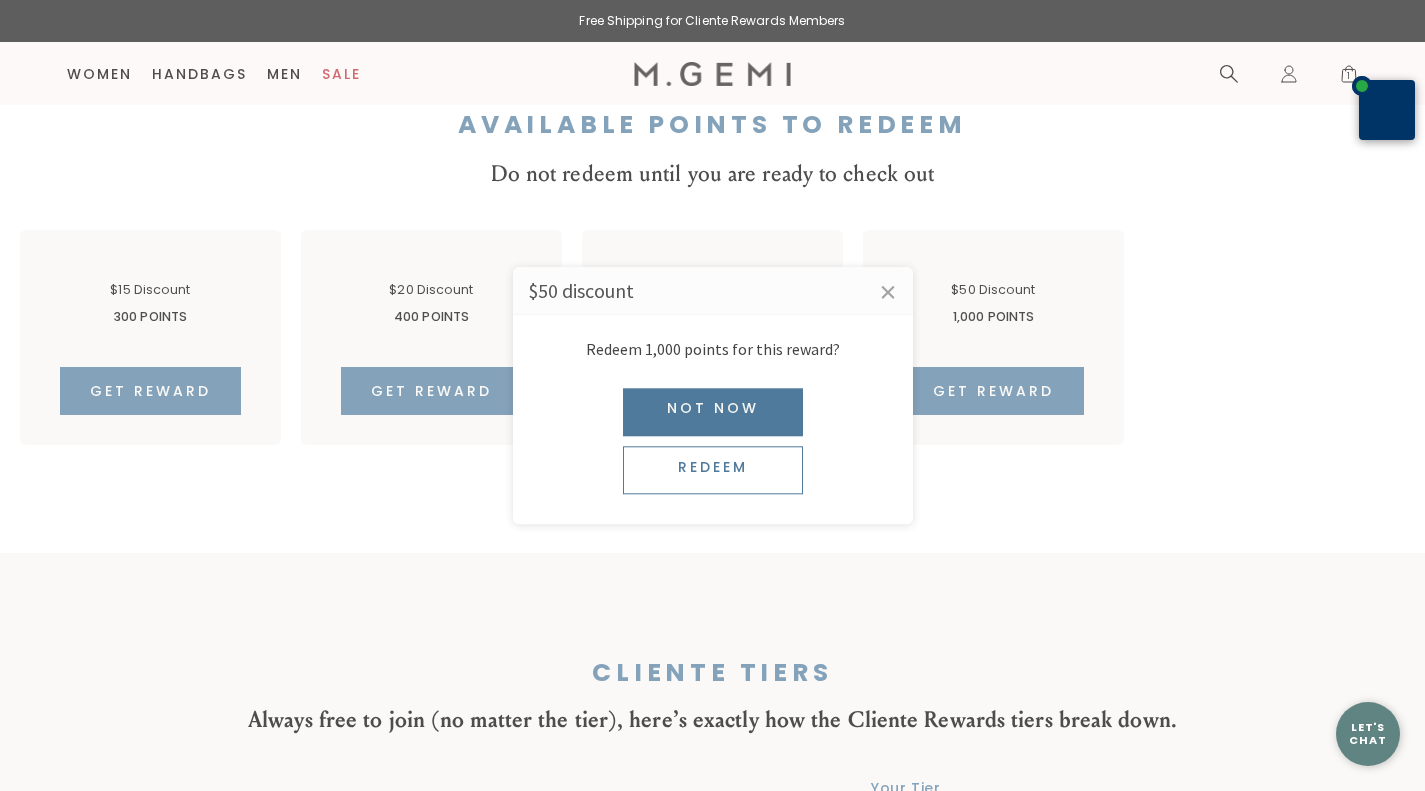 click on "Redeem" at bounding box center (713, 470) 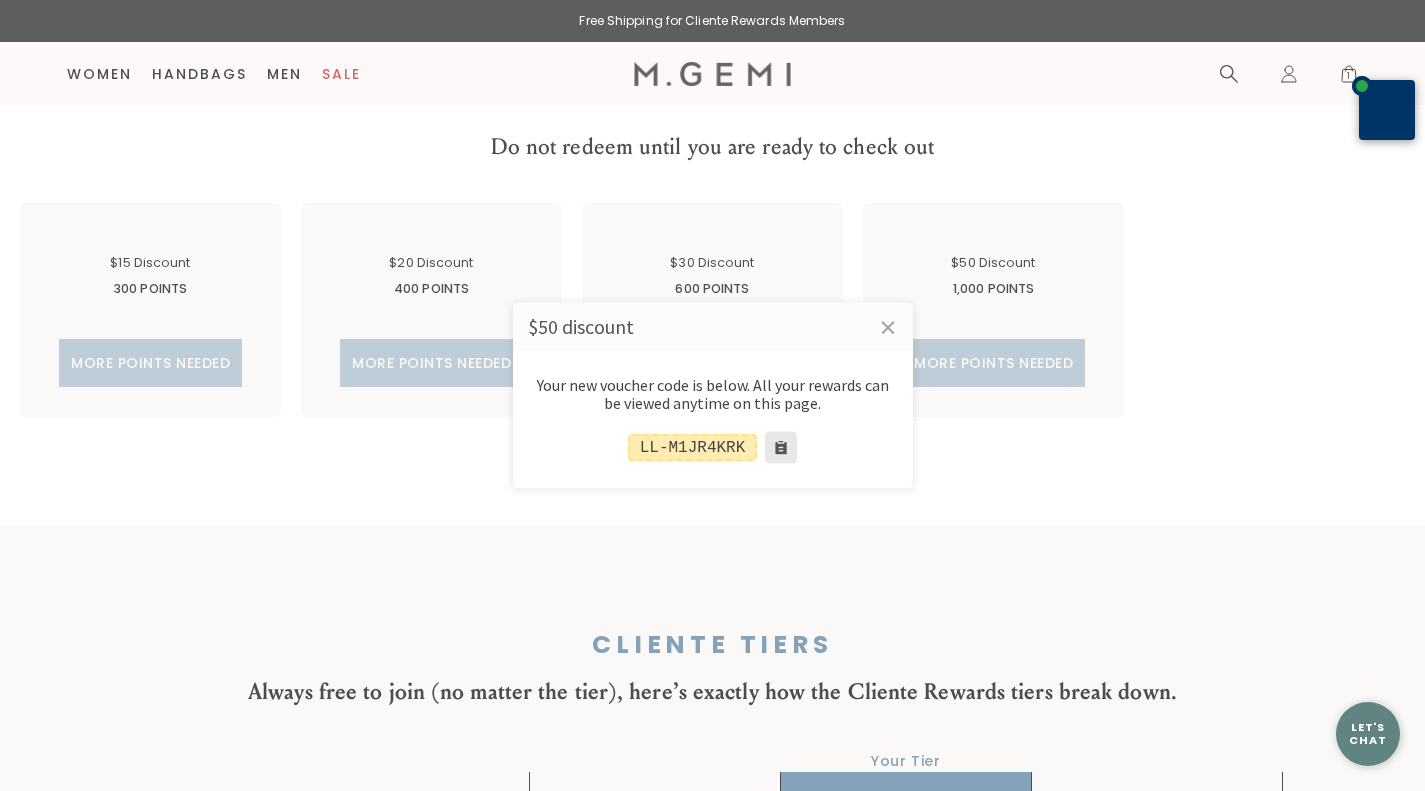 click at bounding box center (781, 448) 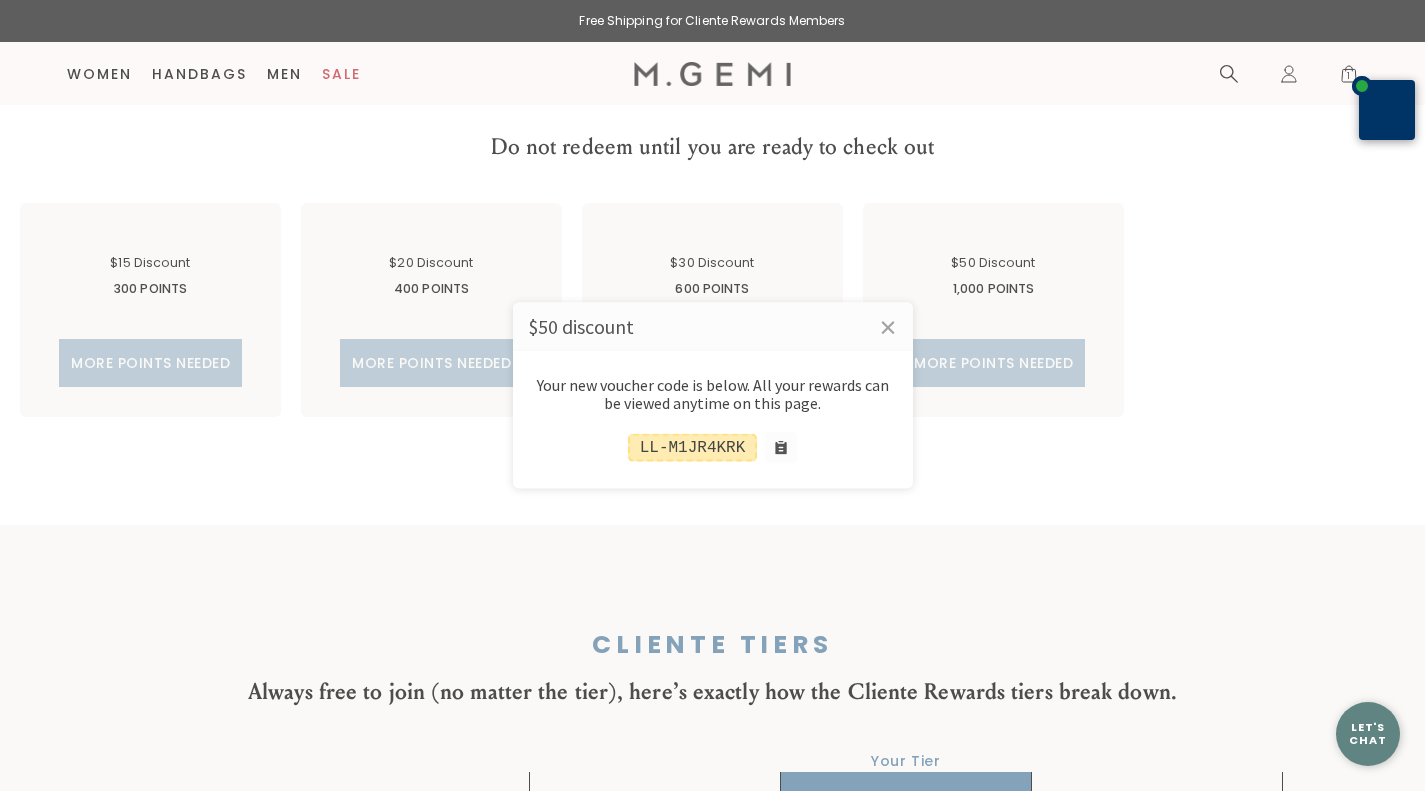 click at bounding box center (712, 395) 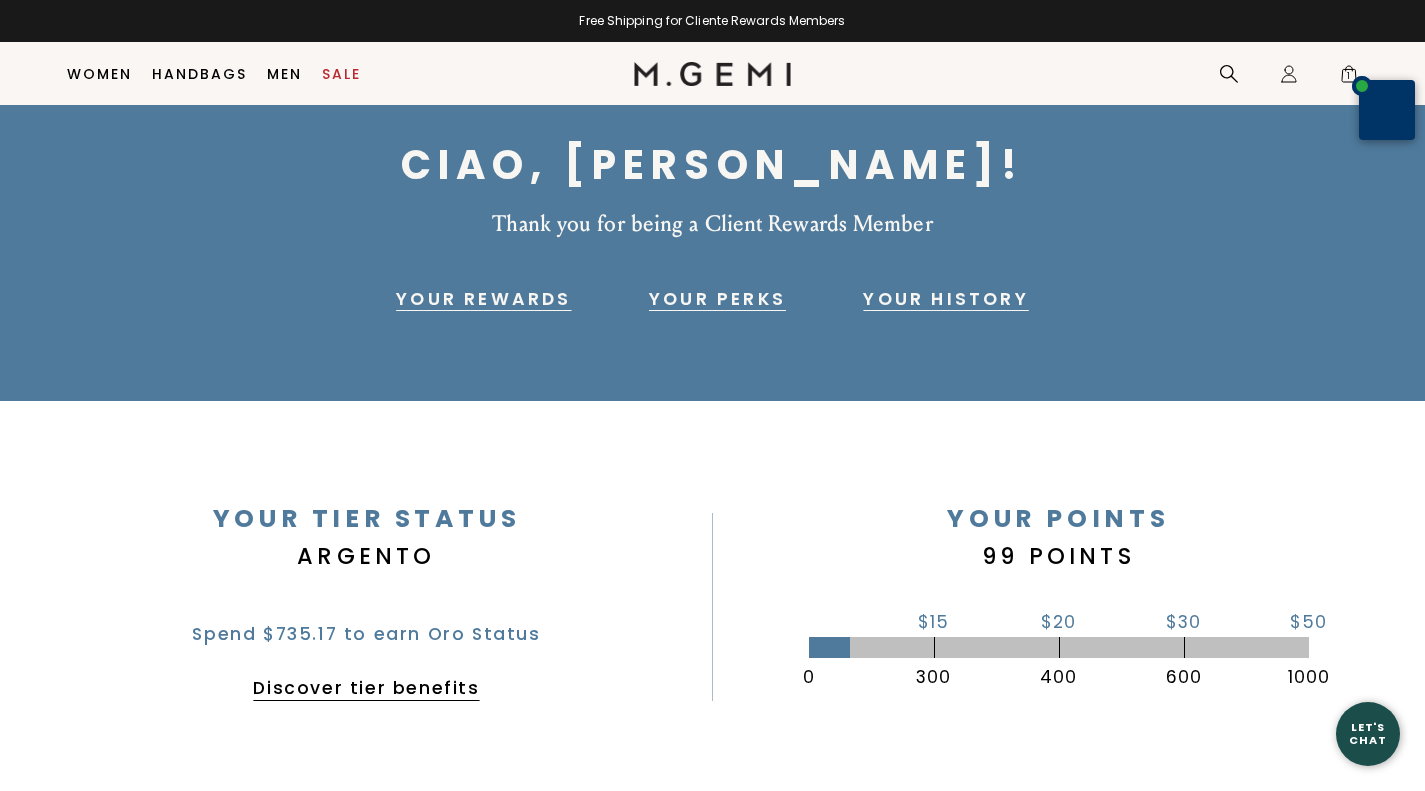 scroll, scrollTop: 217, scrollLeft: 0, axis: vertical 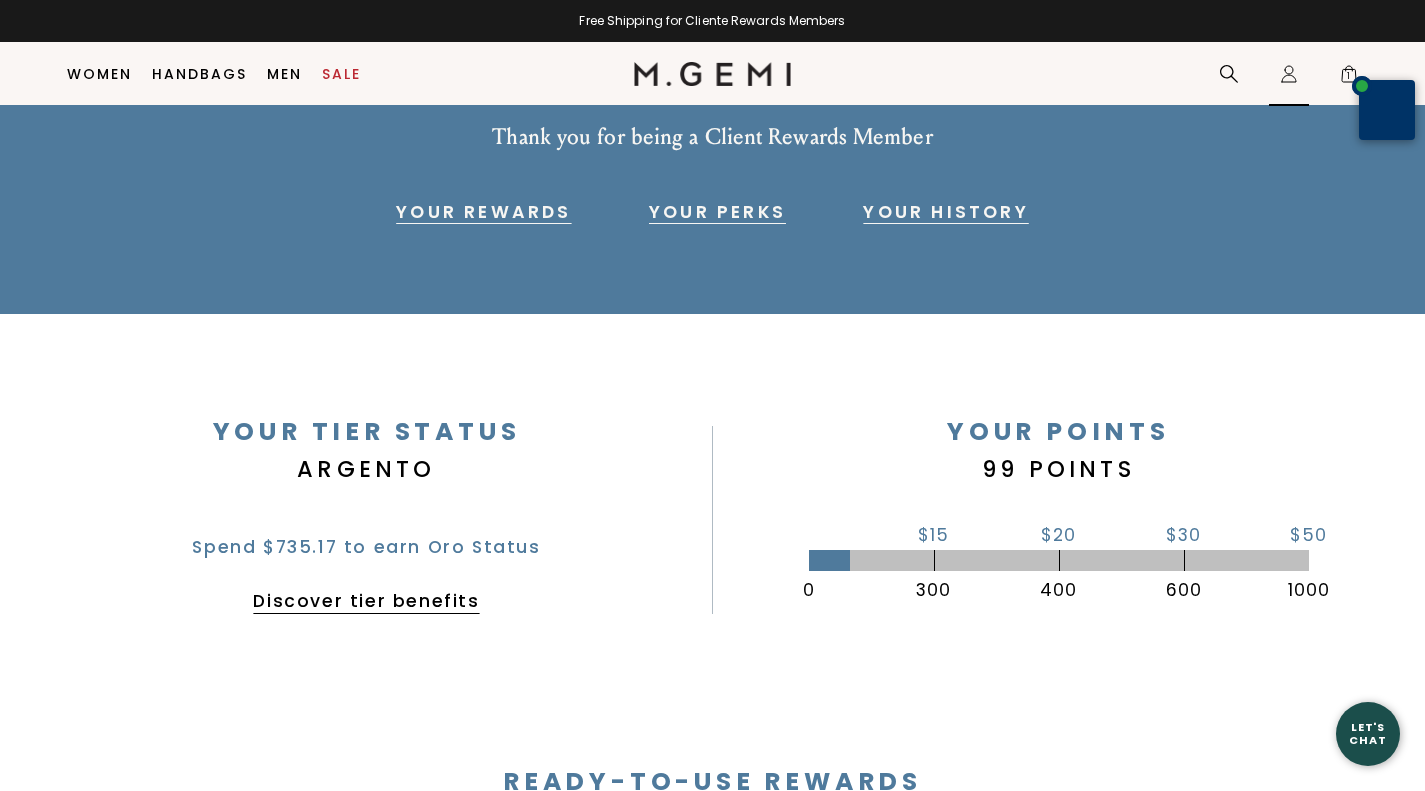 click on "Icons/20x20/profile@2x" 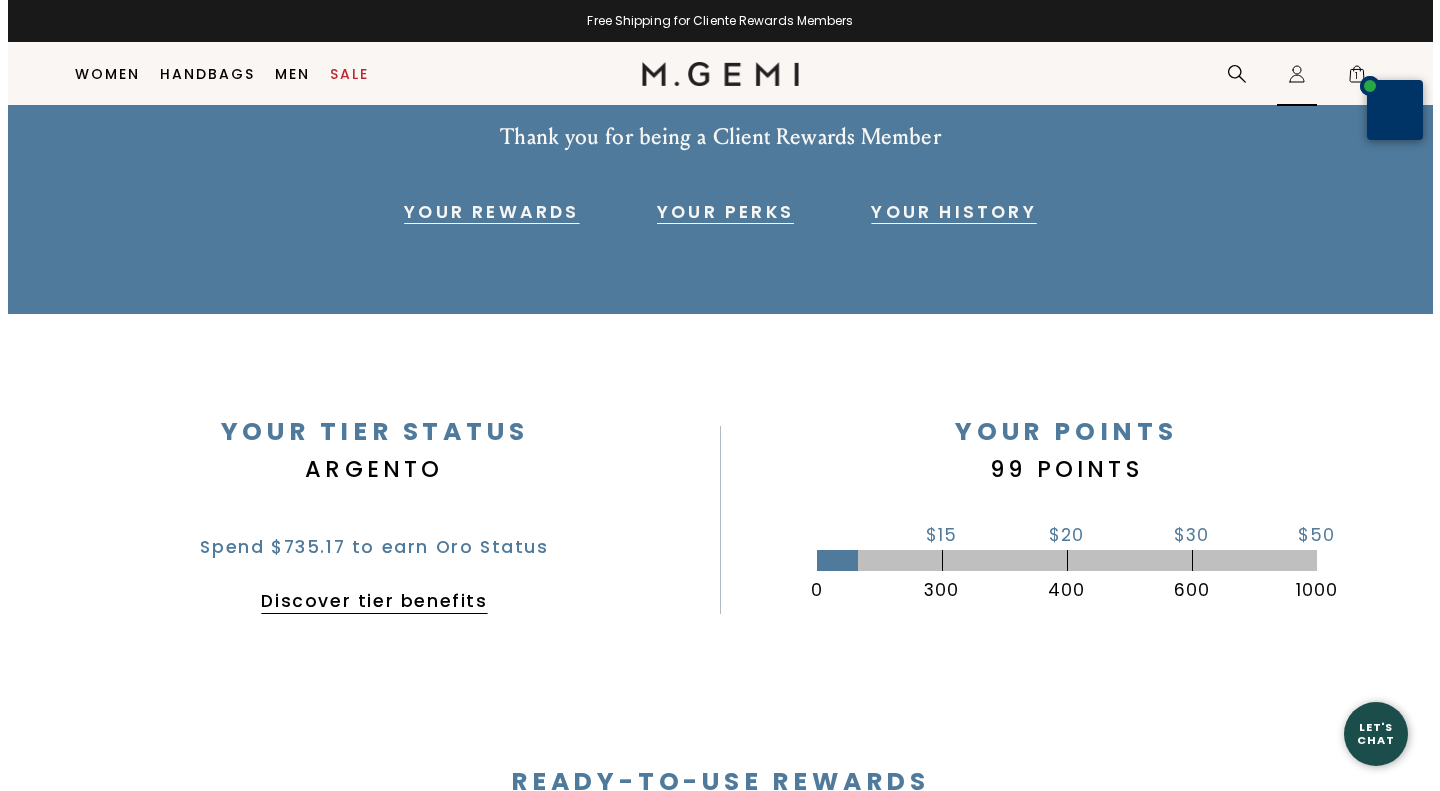 scroll, scrollTop: 0, scrollLeft: 0, axis: both 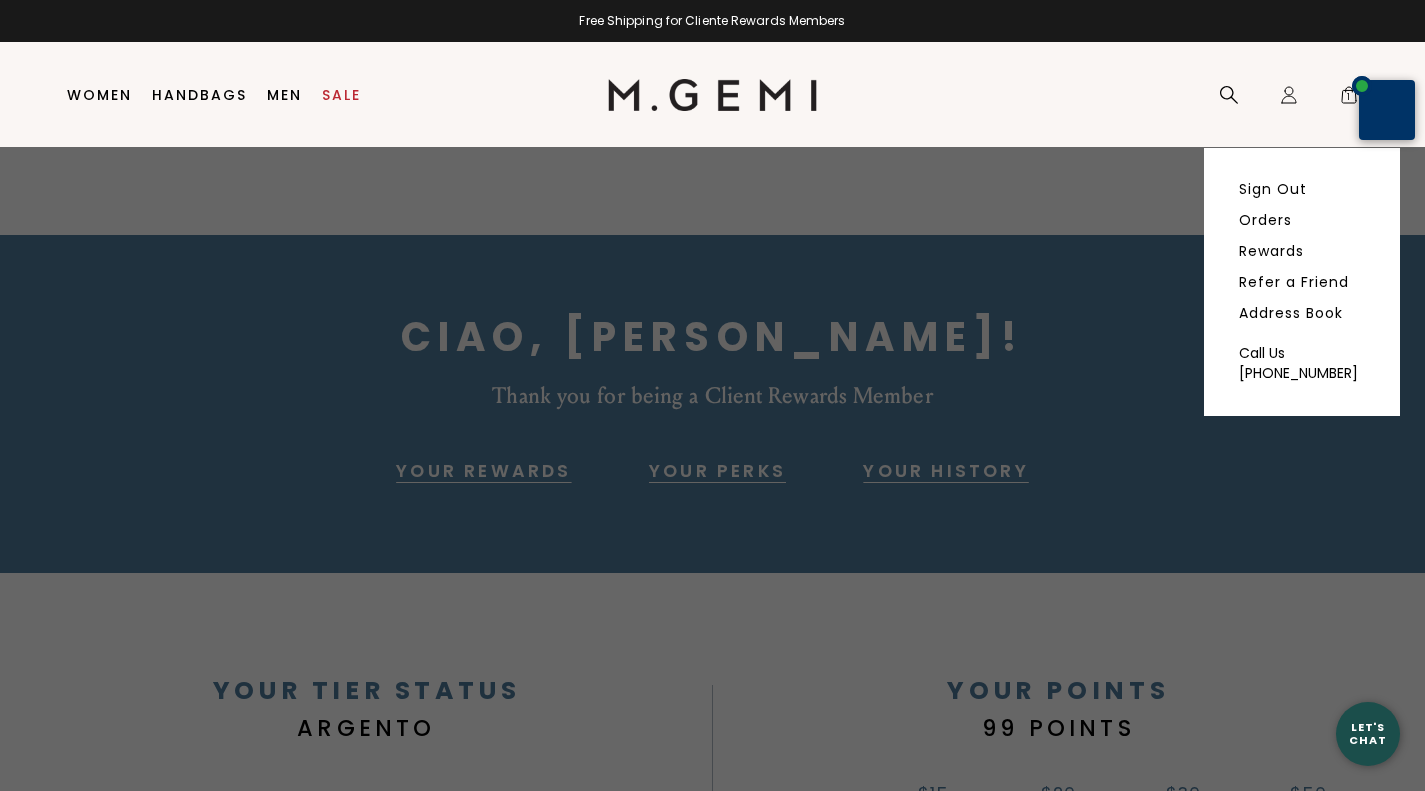 click on "Ciao, Nicole!
Thank you for being a Client Rewards Member
Your Rewards Your Perks Your History" at bounding box center (712, 404) 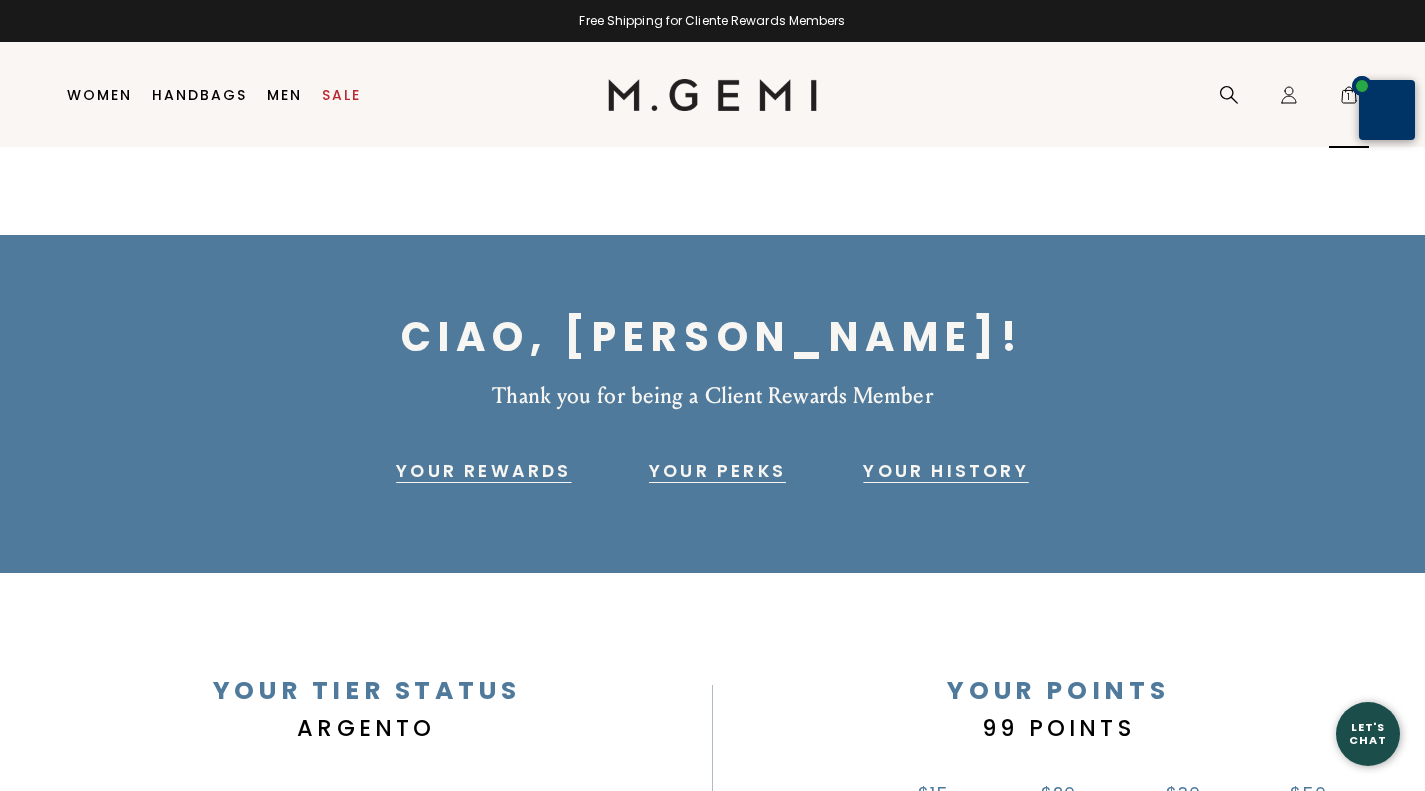 click on "1" at bounding box center [1349, 99] 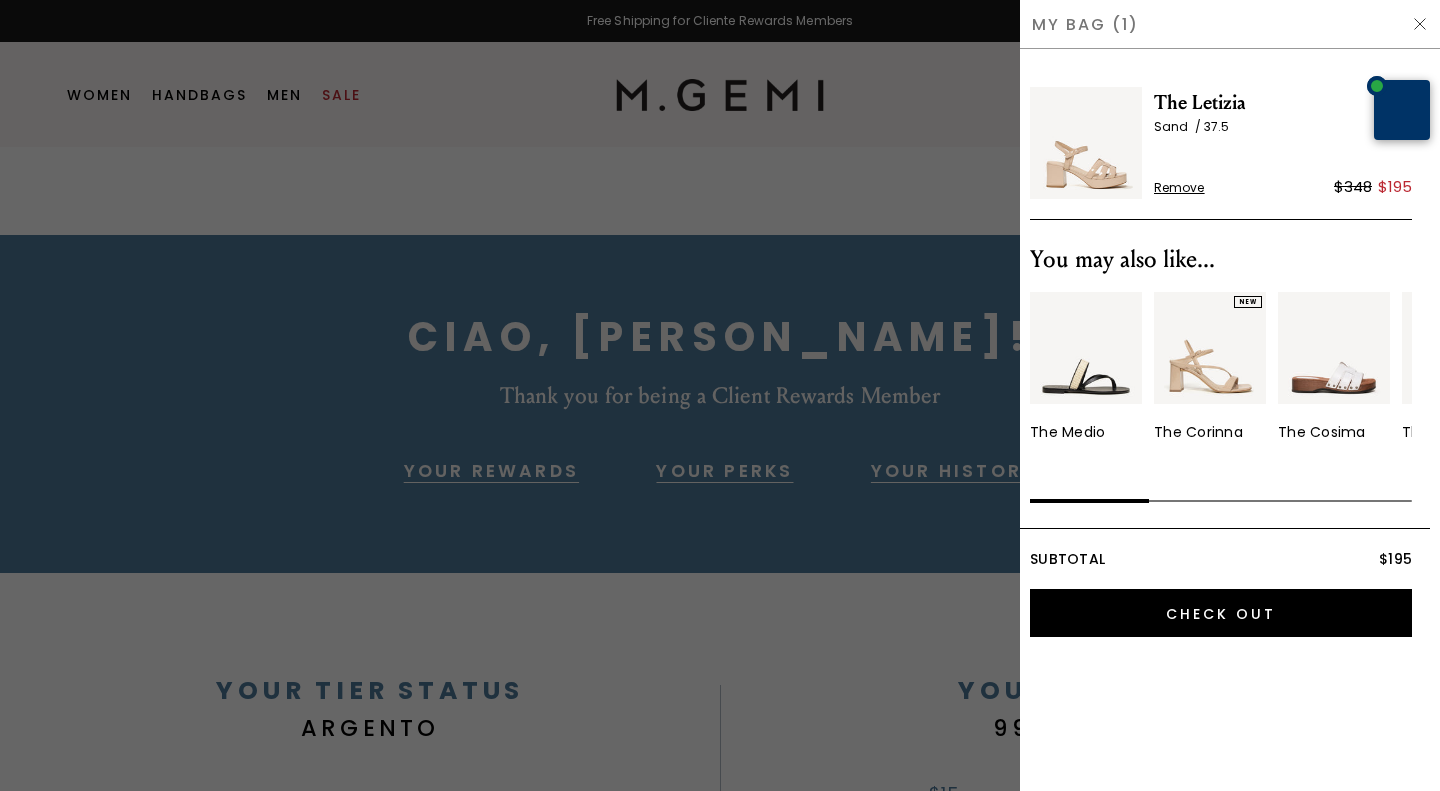 scroll, scrollTop: 0, scrollLeft: 0, axis: both 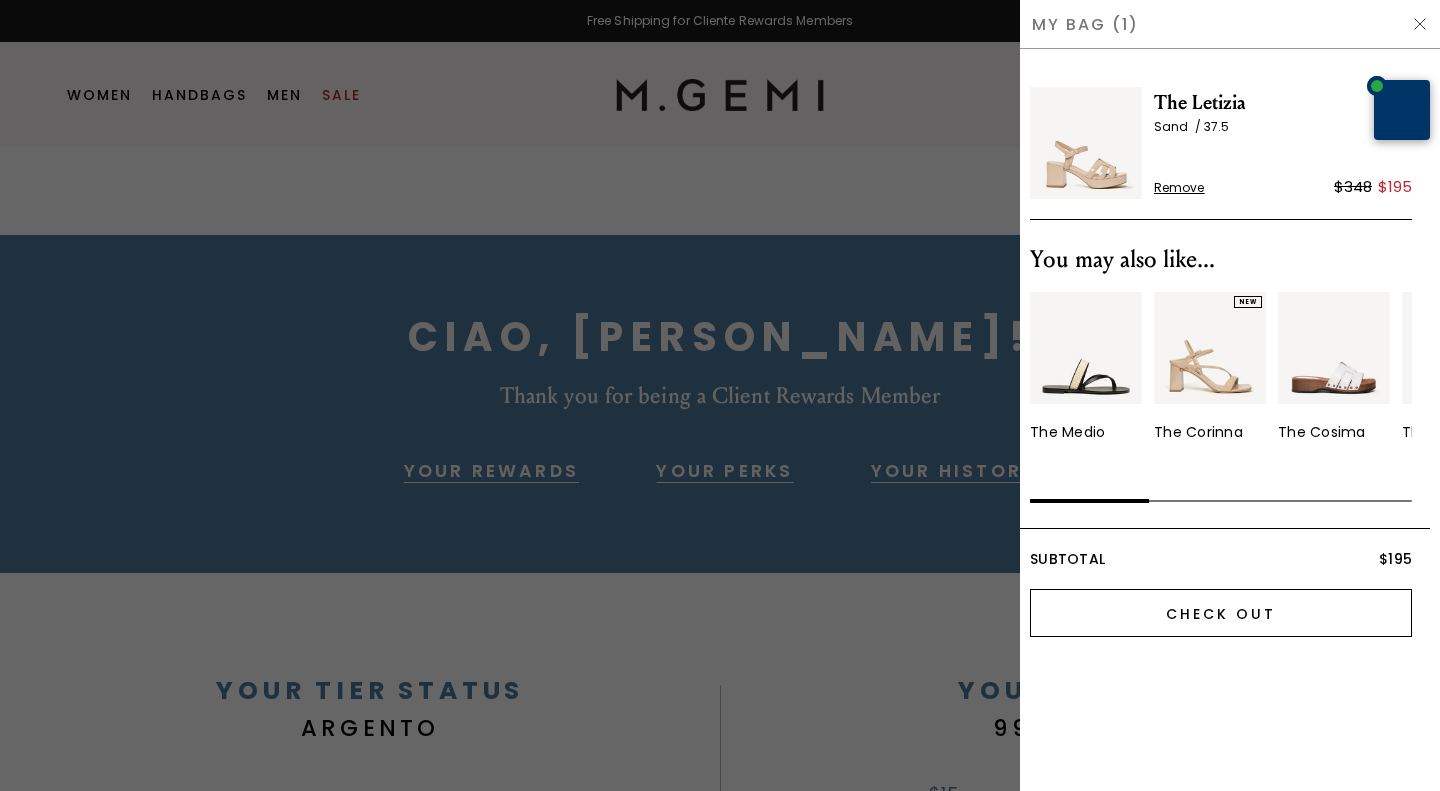 click on "Check Out" at bounding box center [1221, 613] 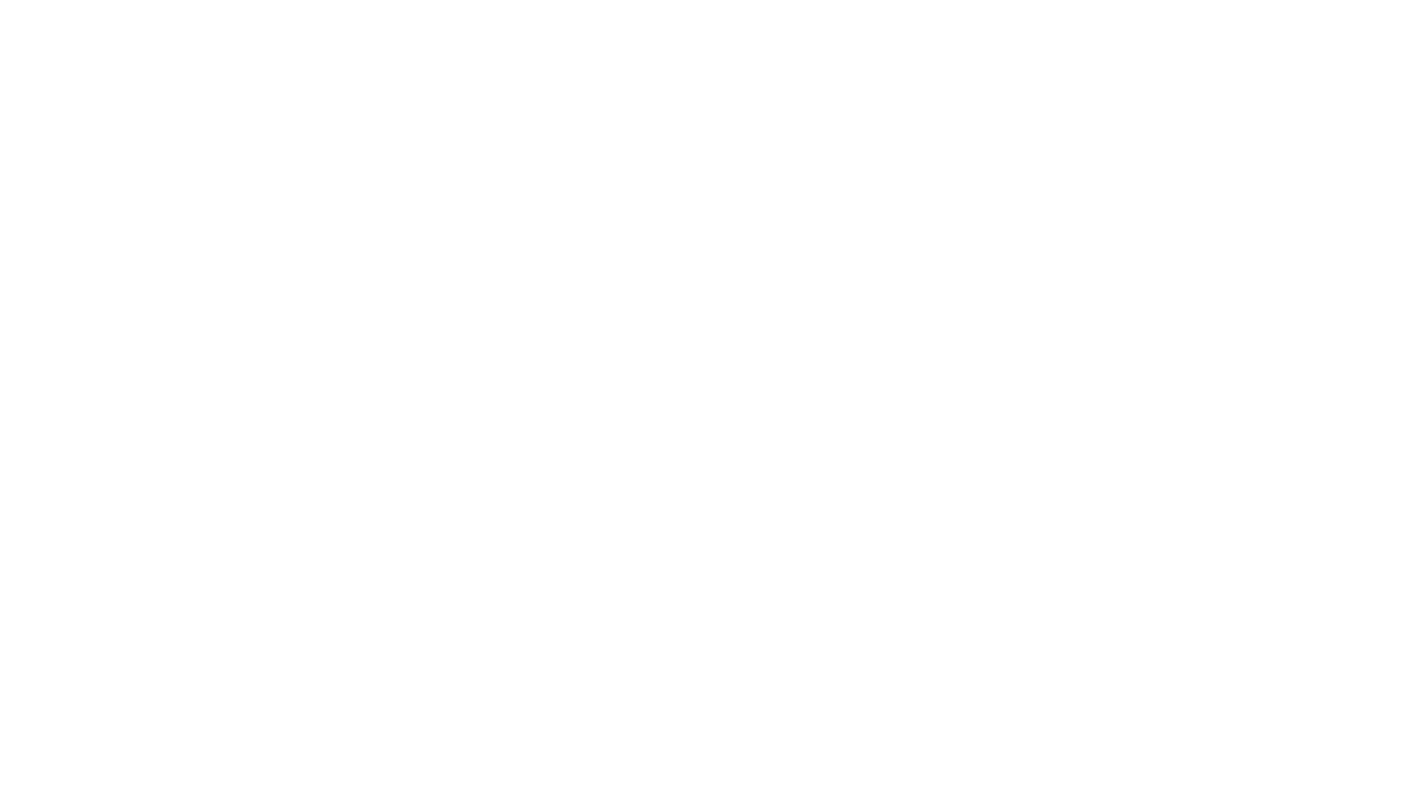 scroll, scrollTop: 0, scrollLeft: 0, axis: both 